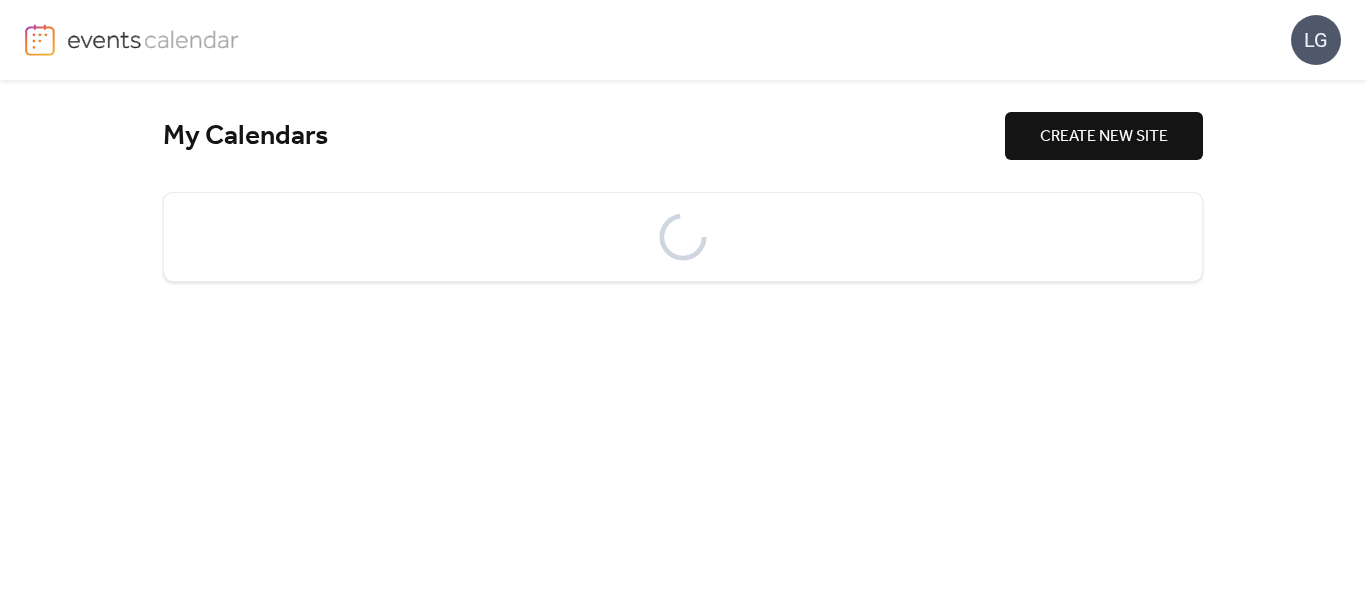 scroll, scrollTop: 0, scrollLeft: 0, axis: both 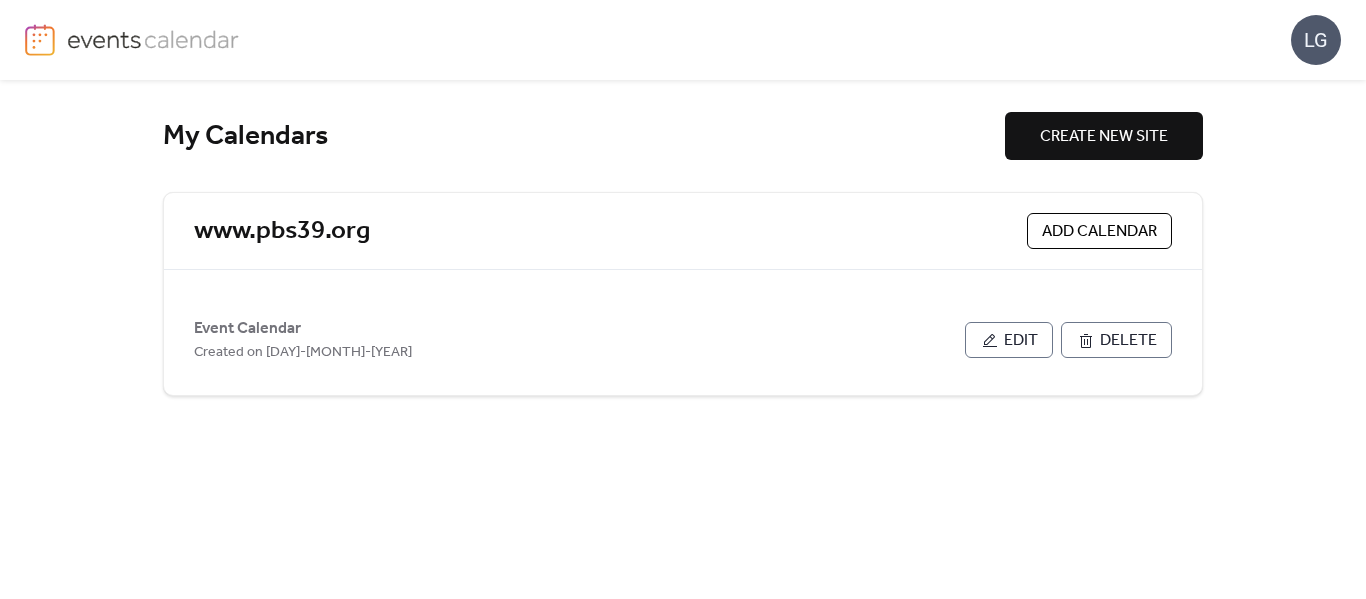 click on "Edit" at bounding box center (1009, 340) 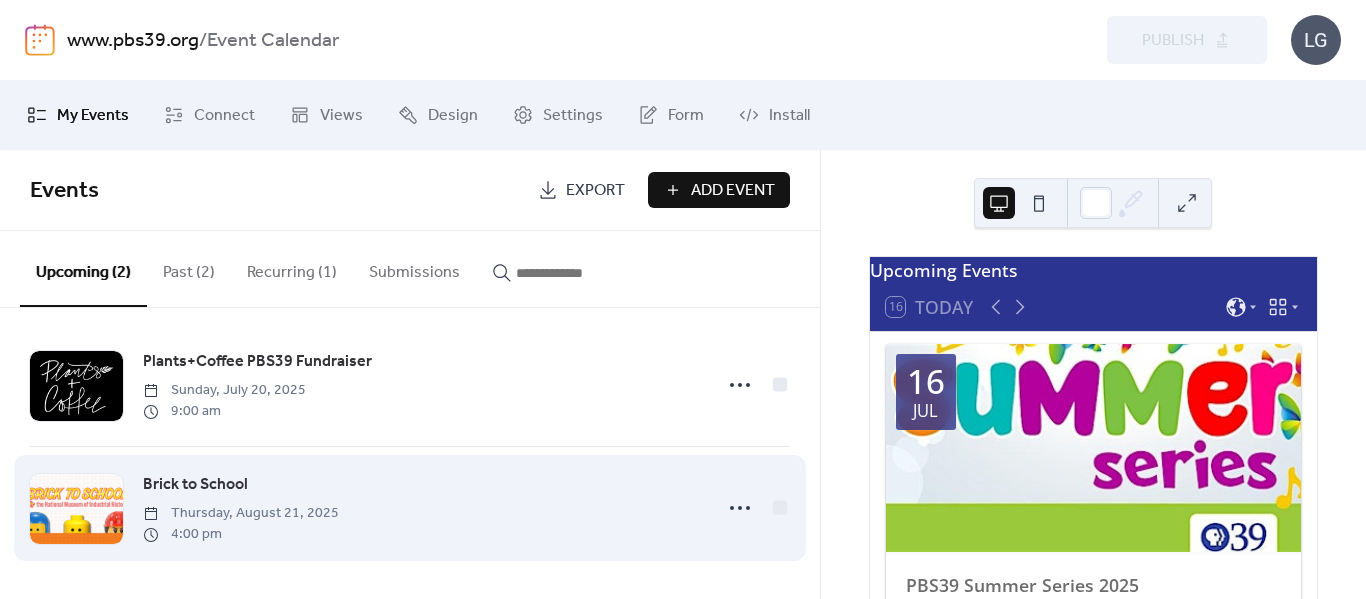 scroll, scrollTop: 0, scrollLeft: 0, axis: both 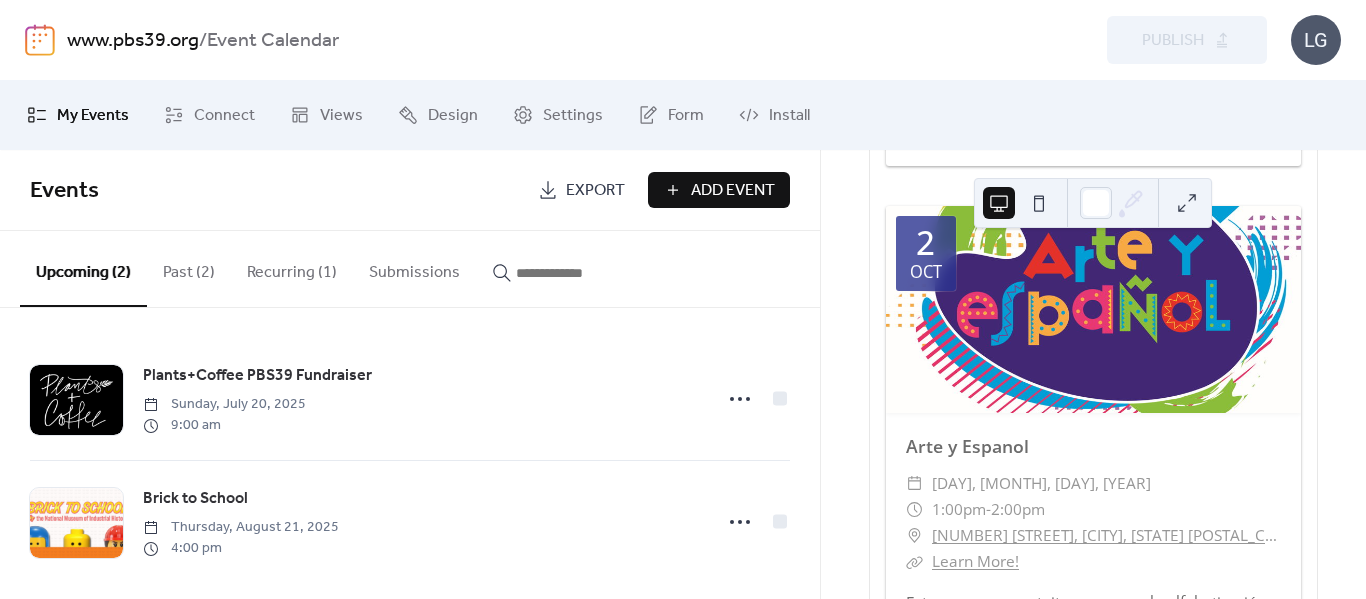 click on "Add Event" at bounding box center (733, 191) 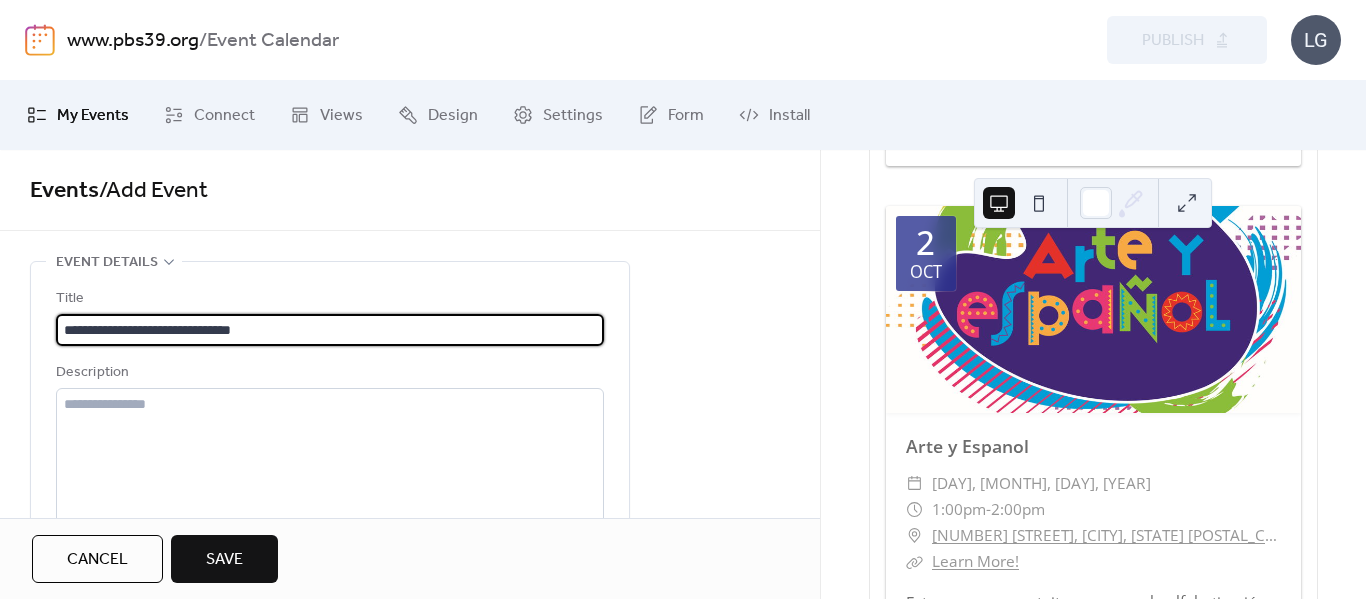 scroll, scrollTop: 1, scrollLeft: 0, axis: vertical 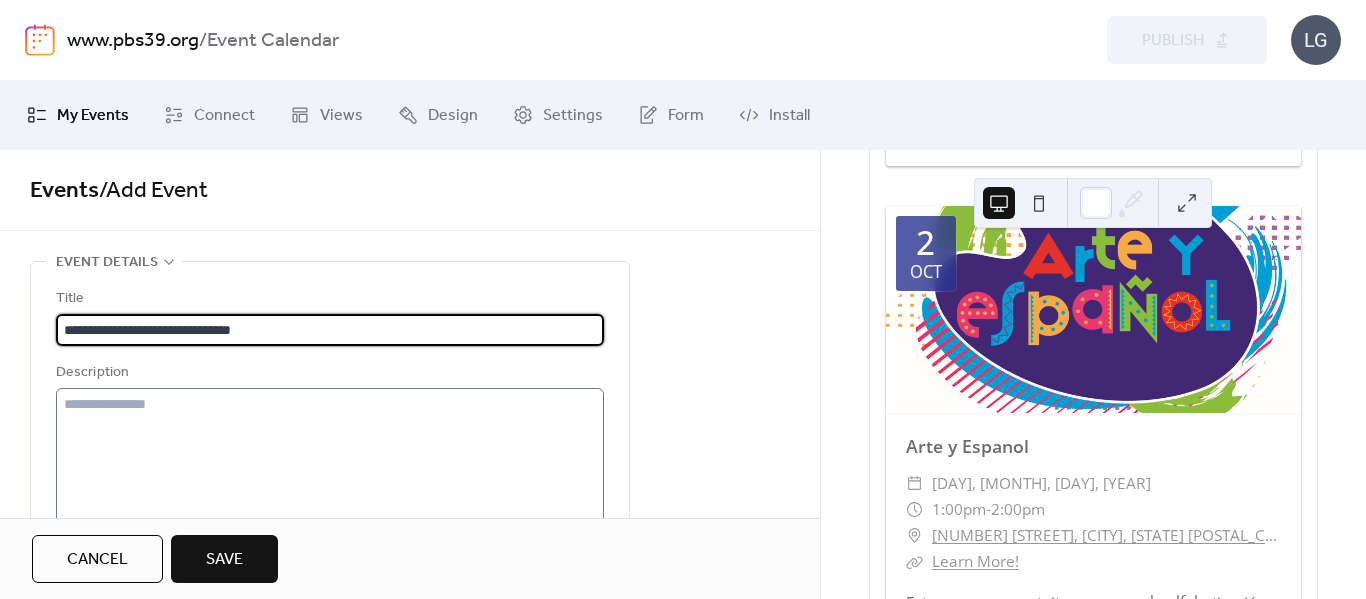 type on "**********" 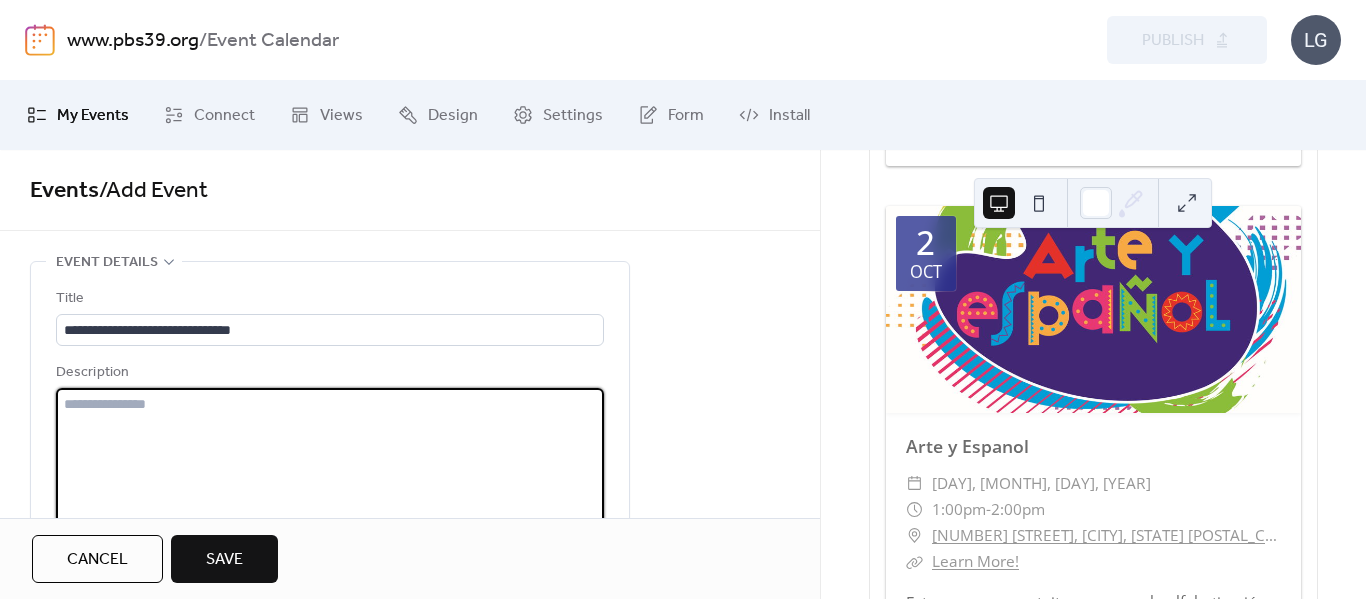 click at bounding box center (330, 464) 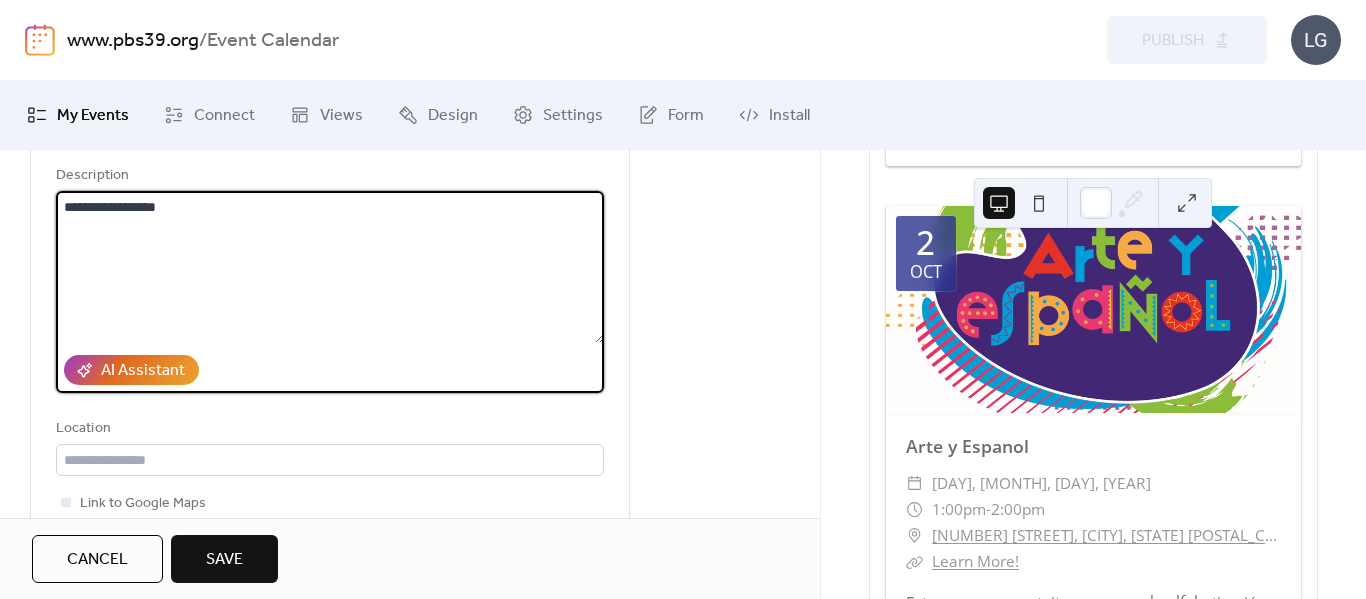 scroll, scrollTop: 200, scrollLeft: 0, axis: vertical 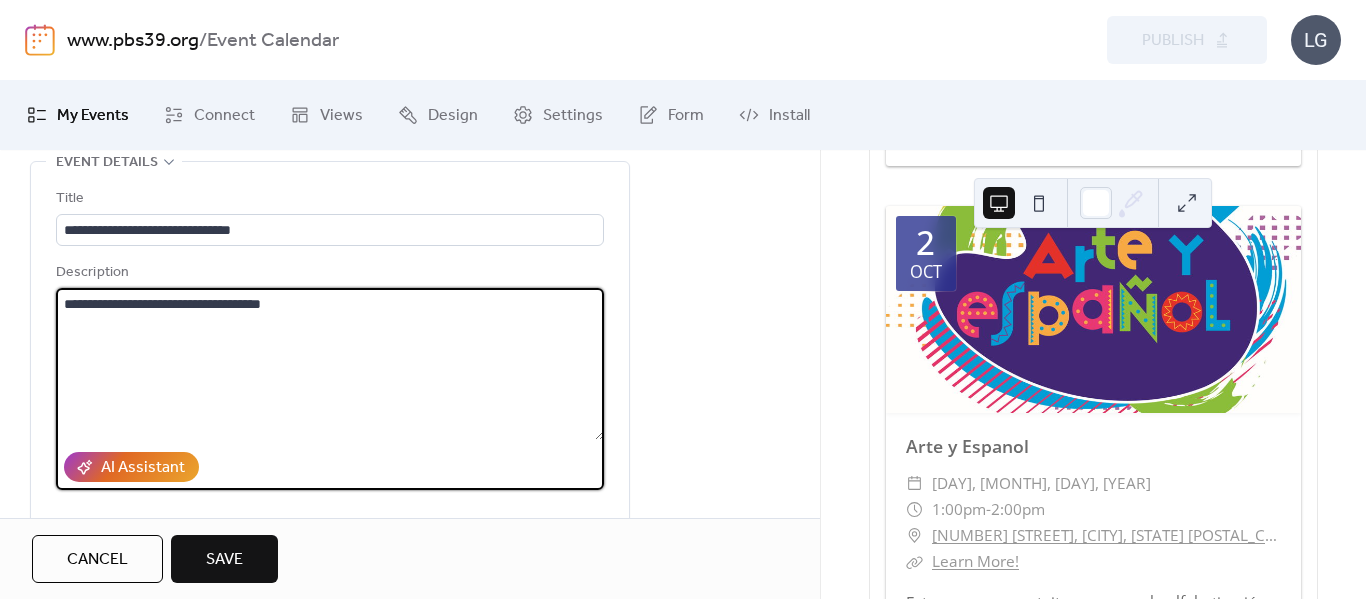 paste on "**********" 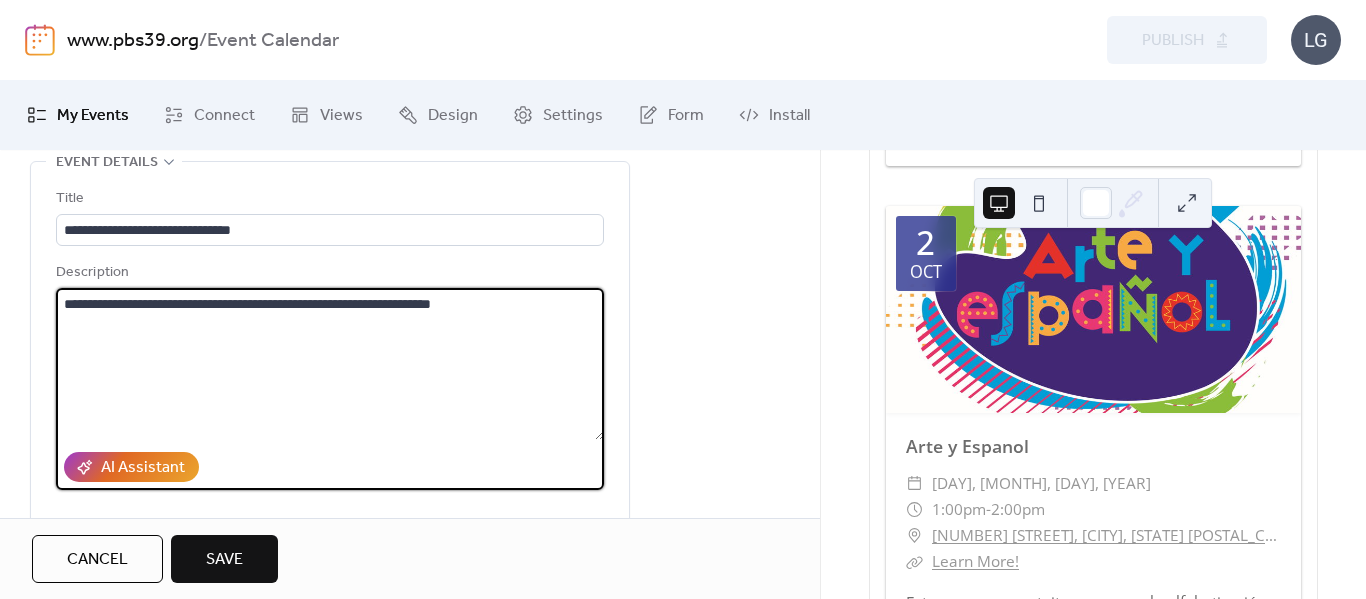 paste on "**********" 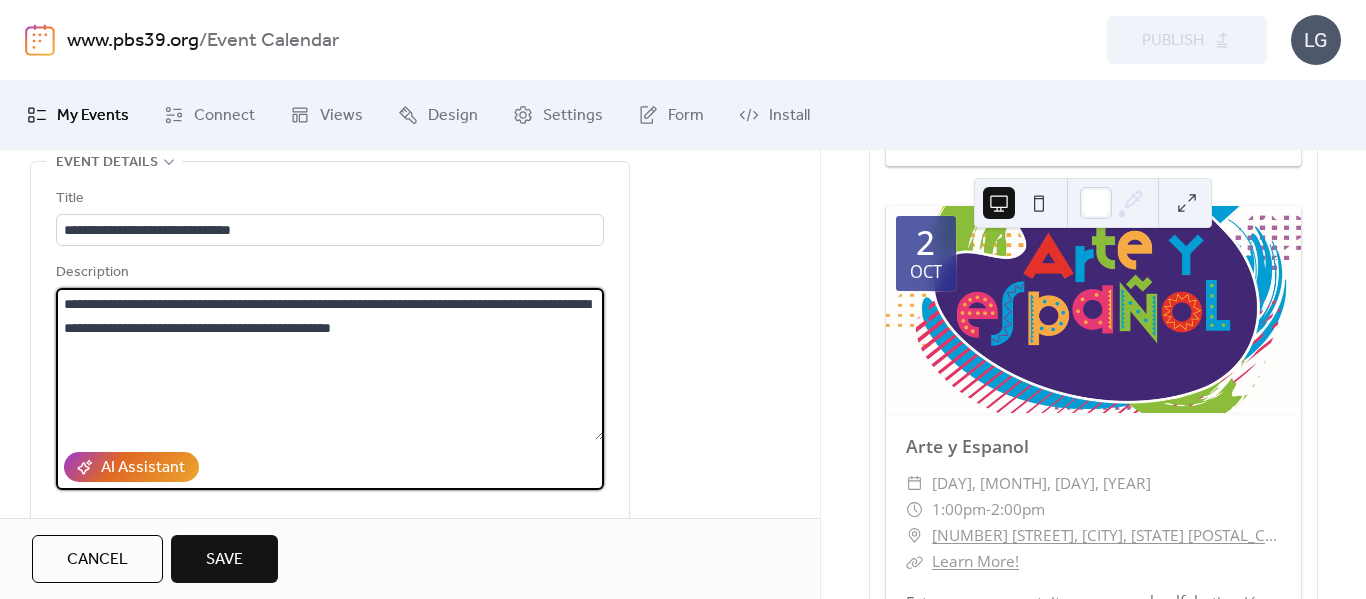 type on "**********" 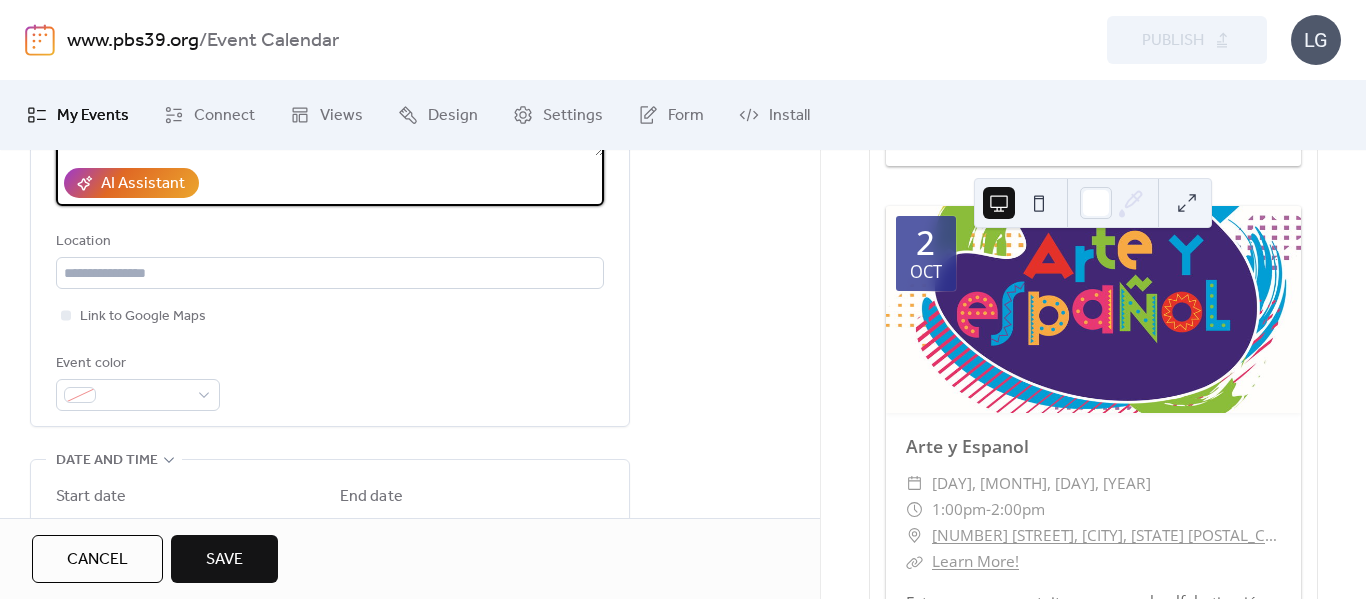 scroll, scrollTop: 400, scrollLeft: 0, axis: vertical 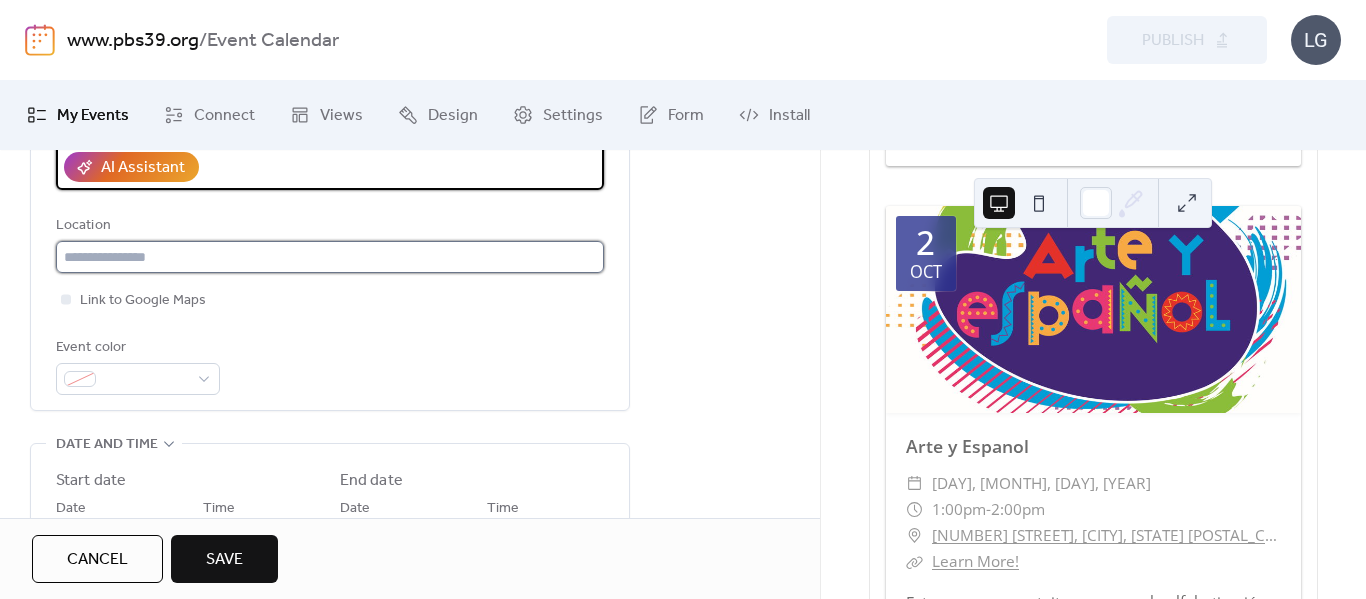 click at bounding box center (330, 257) 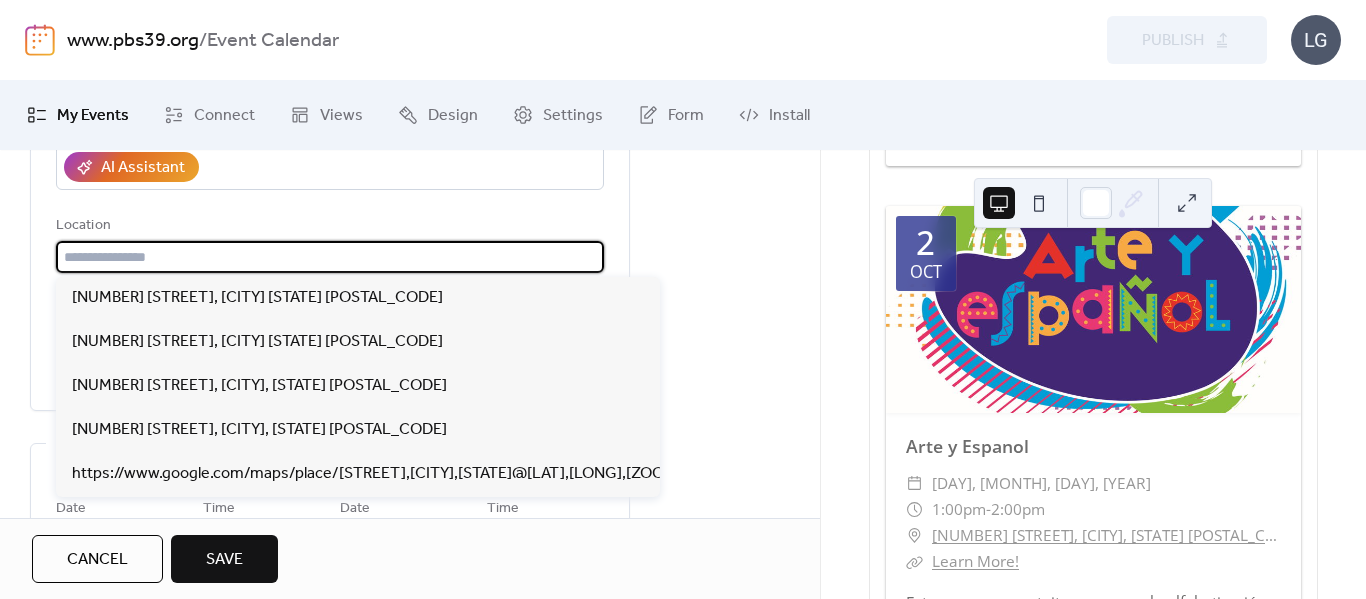 paste on "**********" 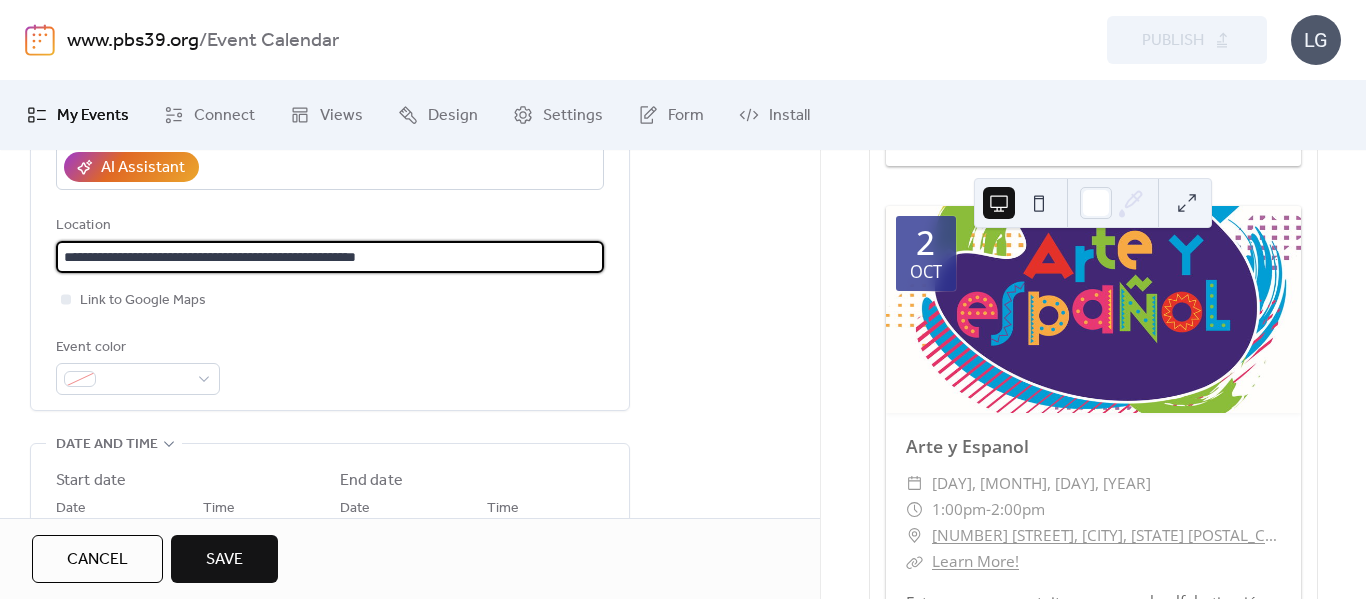 type on "**********" 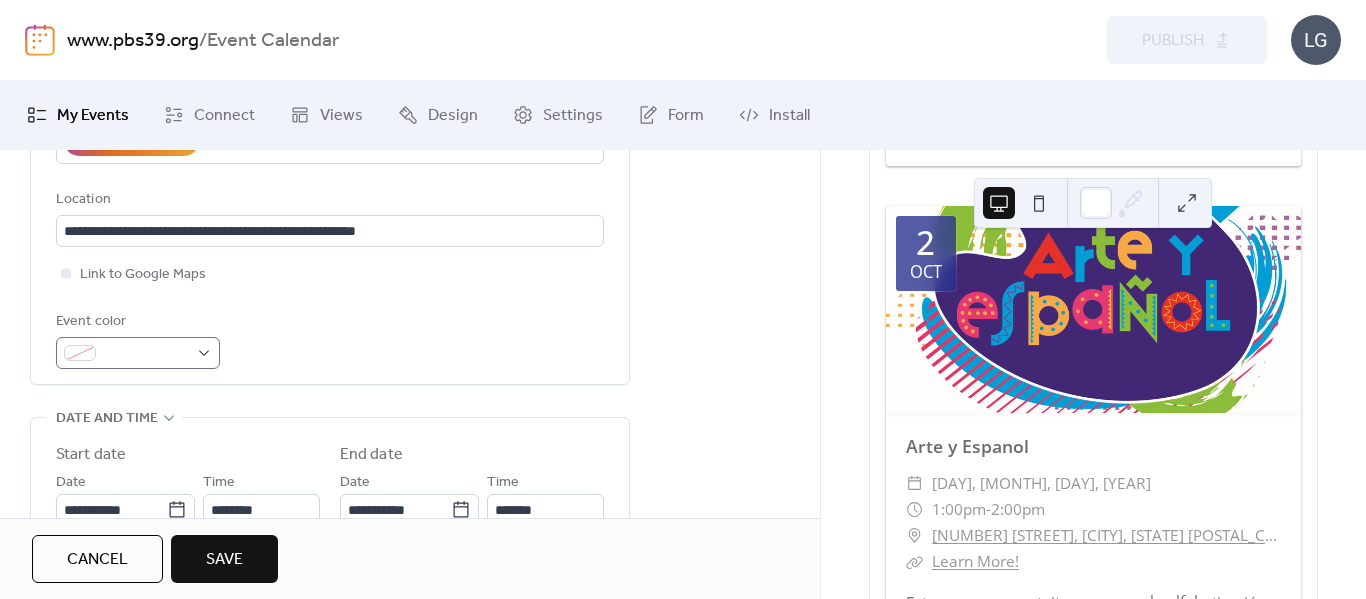 scroll, scrollTop: 500, scrollLeft: 0, axis: vertical 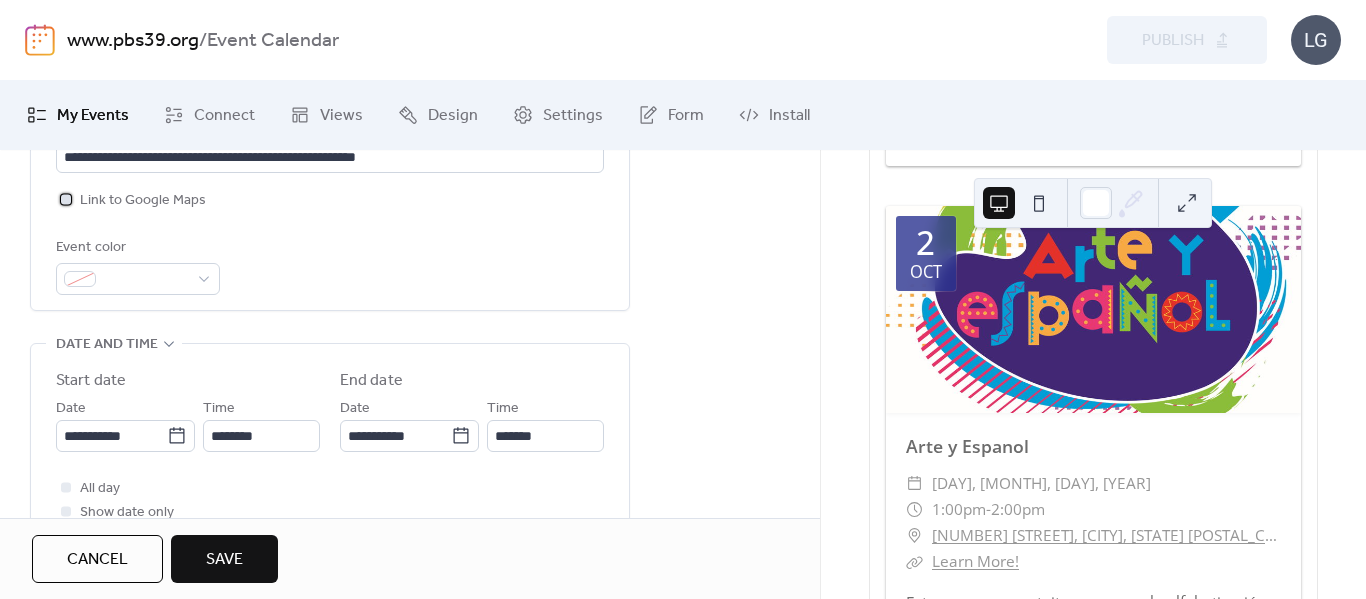 click on "Link to Google Maps" at bounding box center [143, 201] 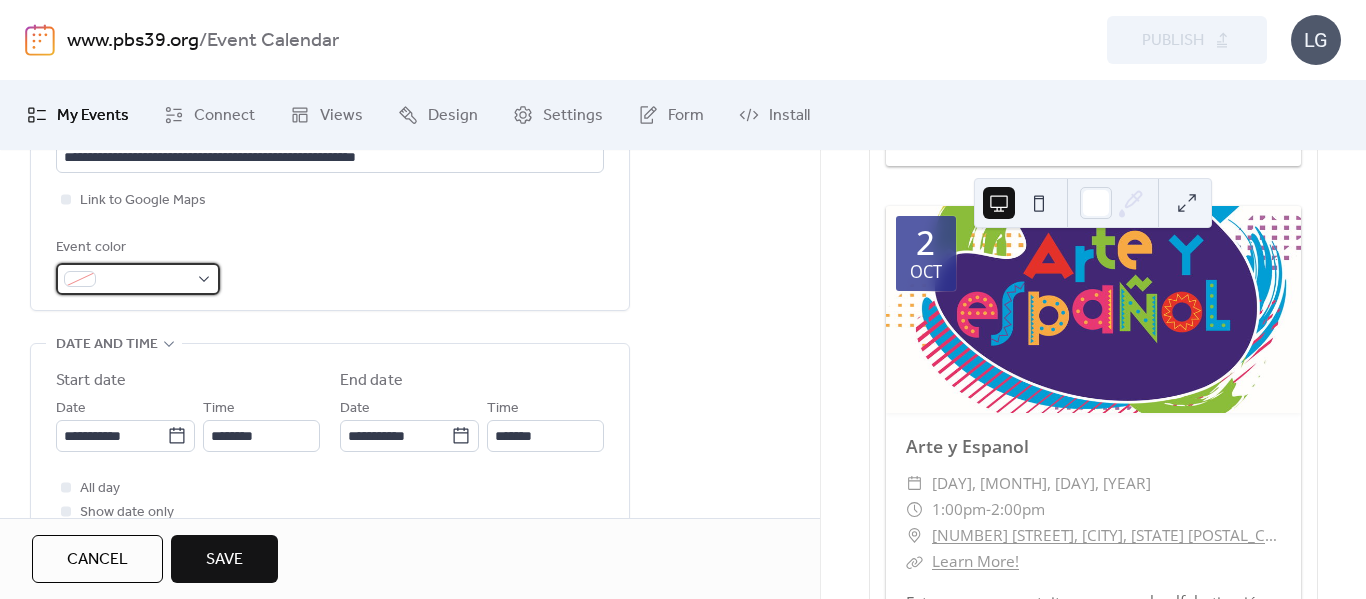 click at bounding box center [146, 280] 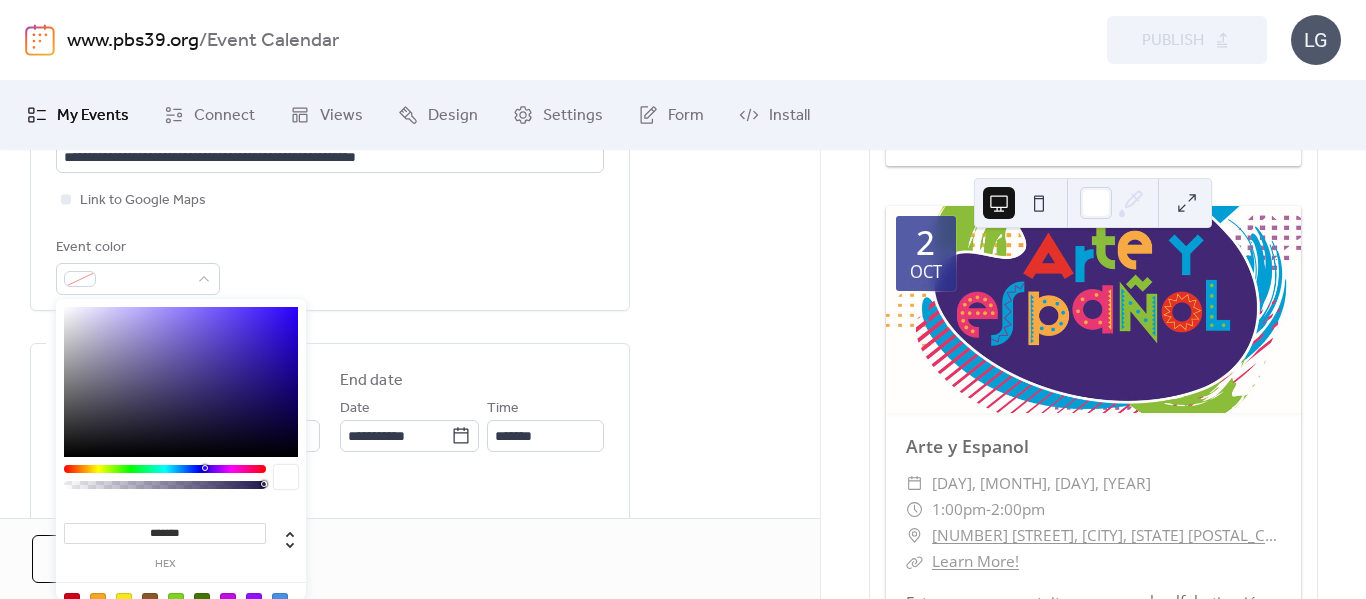 click on "**********" at bounding box center (330, 41) 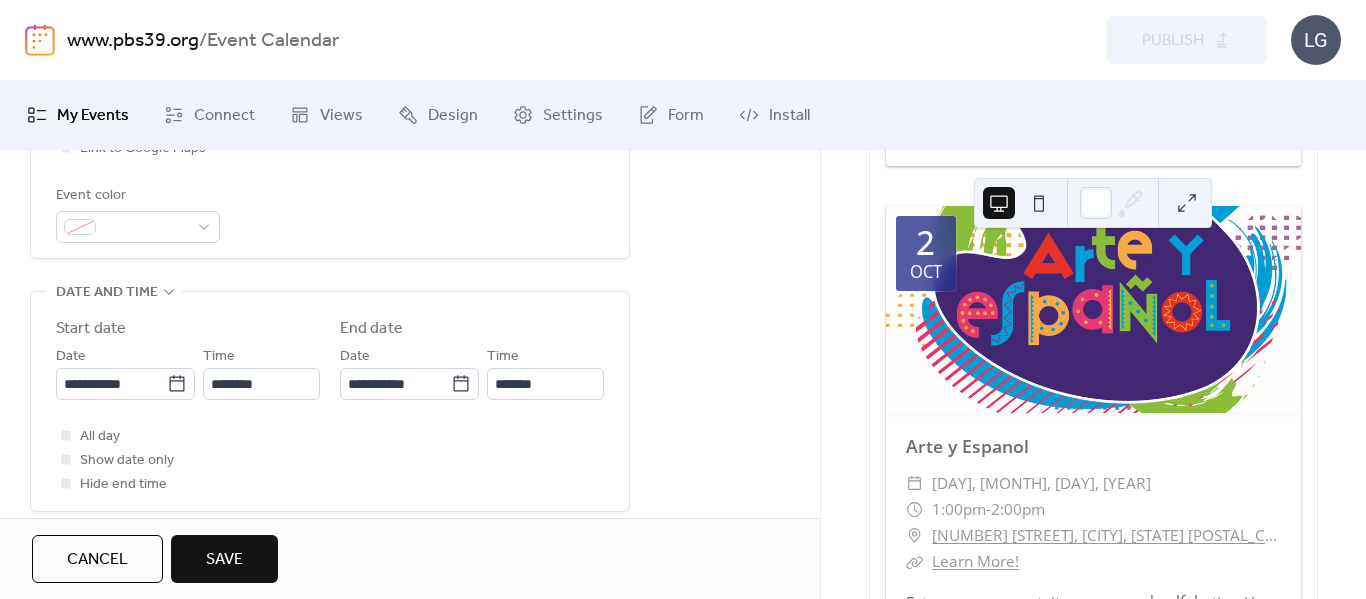 scroll, scrollTop: 500, scrollLeft: 0, axis: vertical 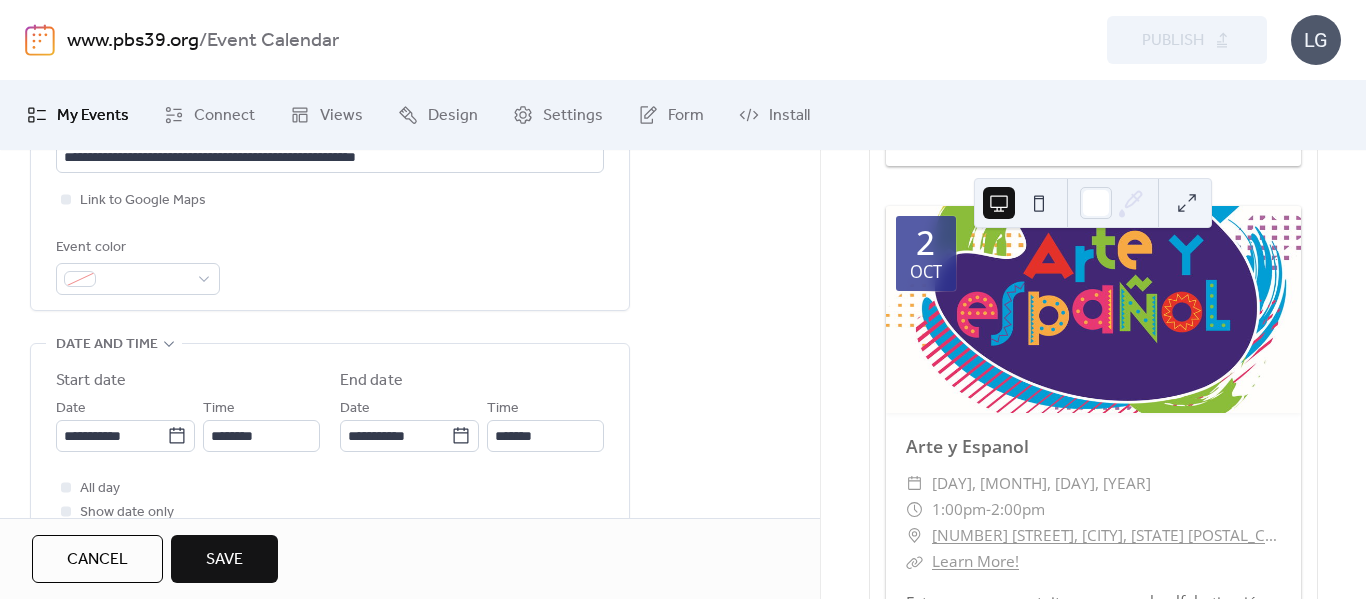 click on "Event color" at bounding box center (136, 248) 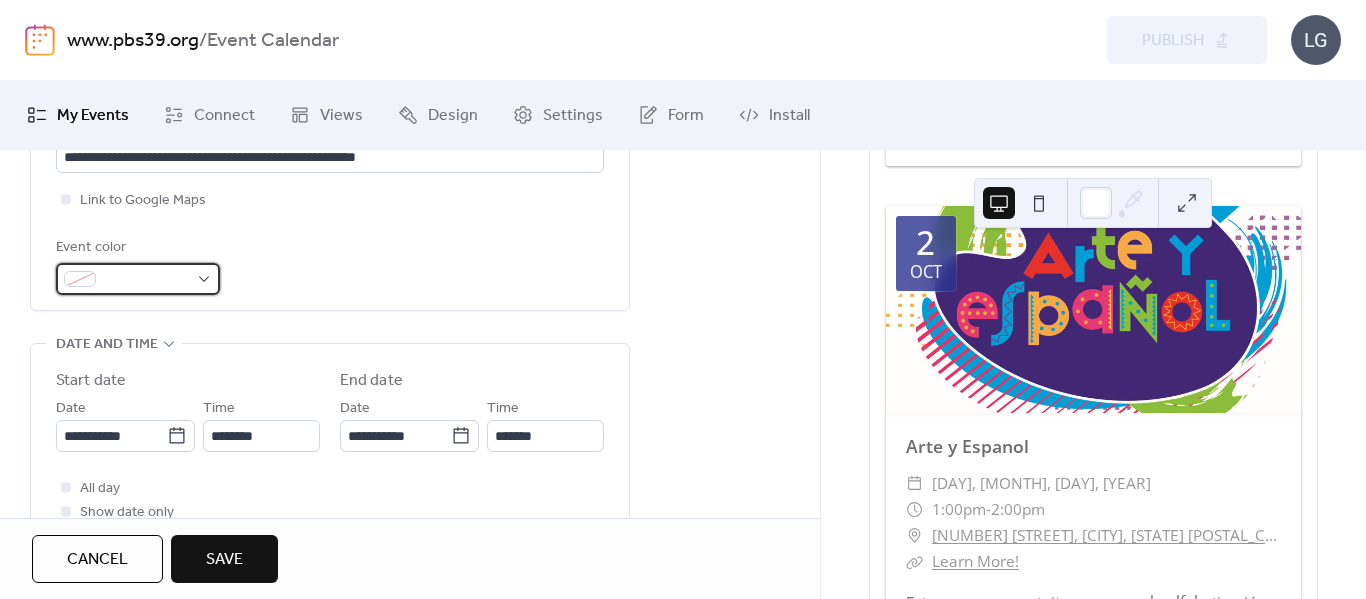 click at bounding box center [138, 279] 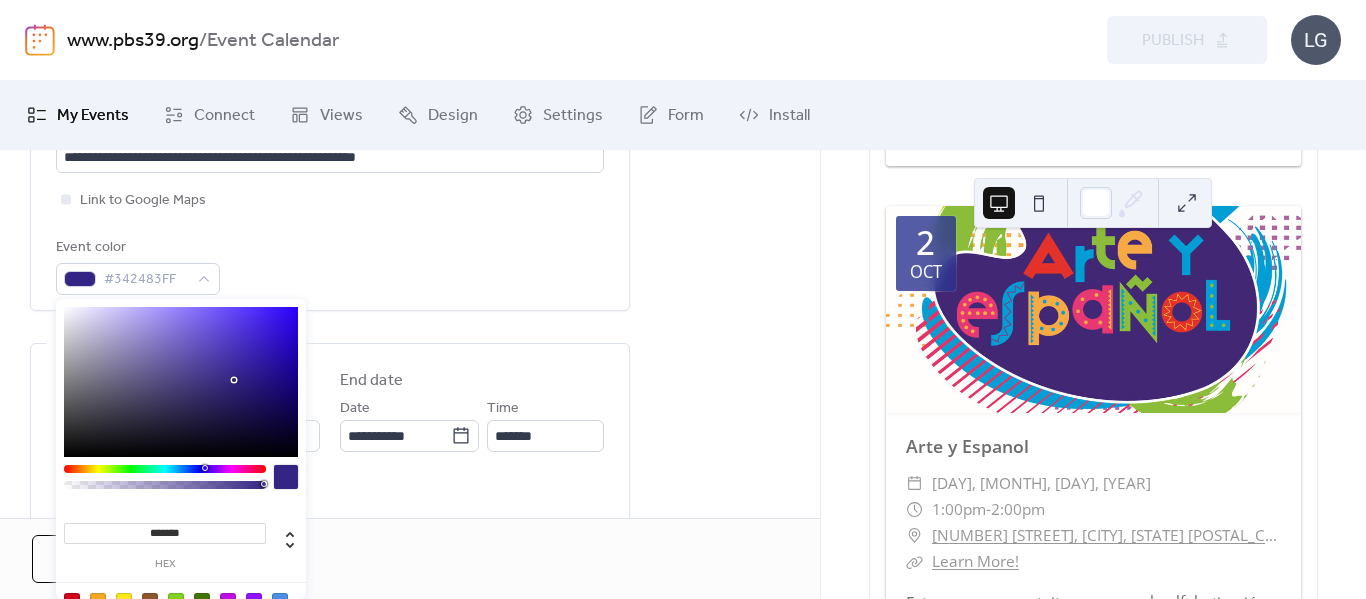 click at bounding box center [181, 382] 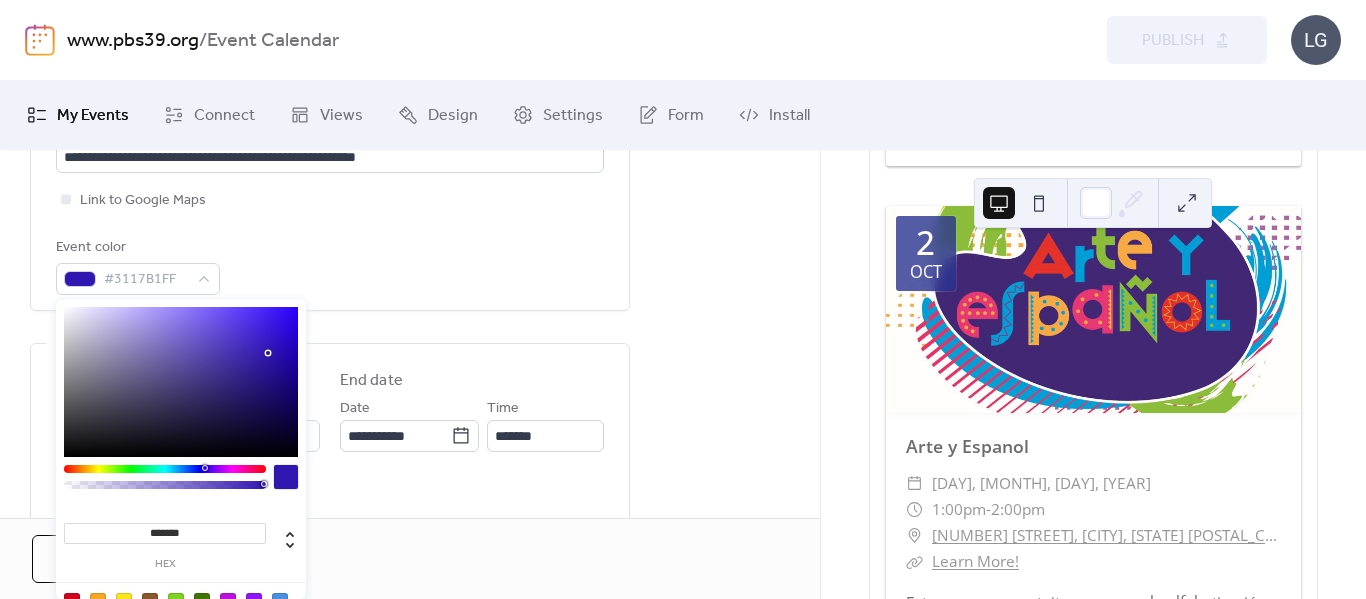 click at bounding box center (181, 382) 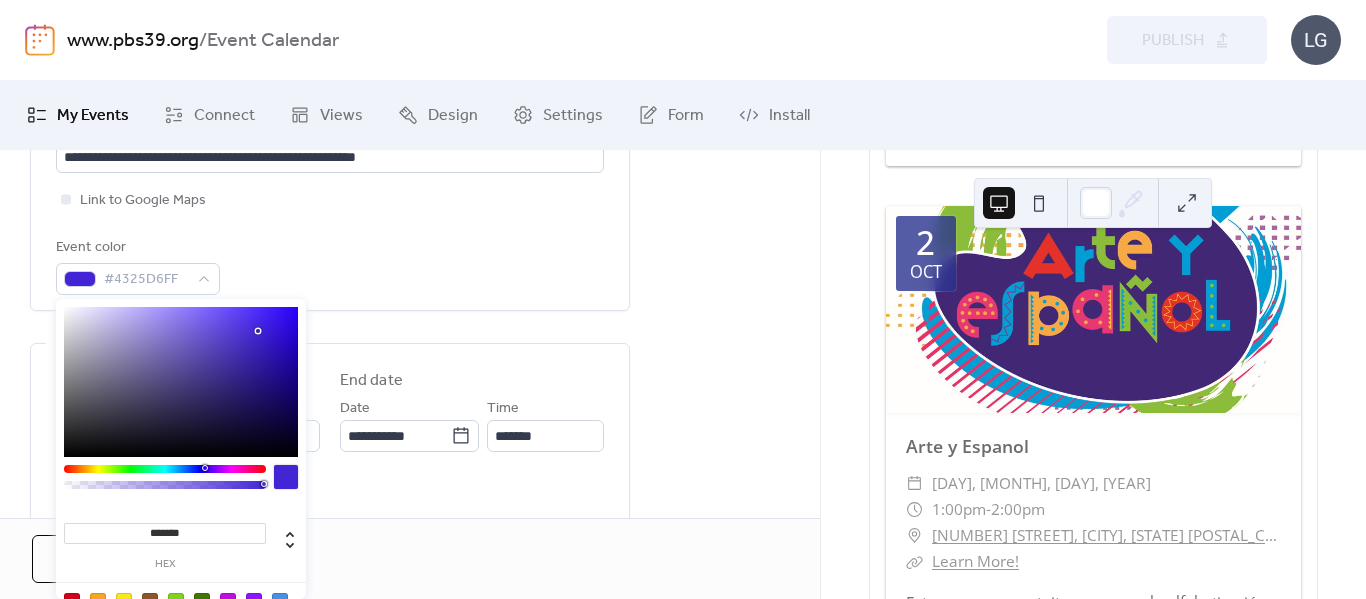 click at bounding box center [181, 382] 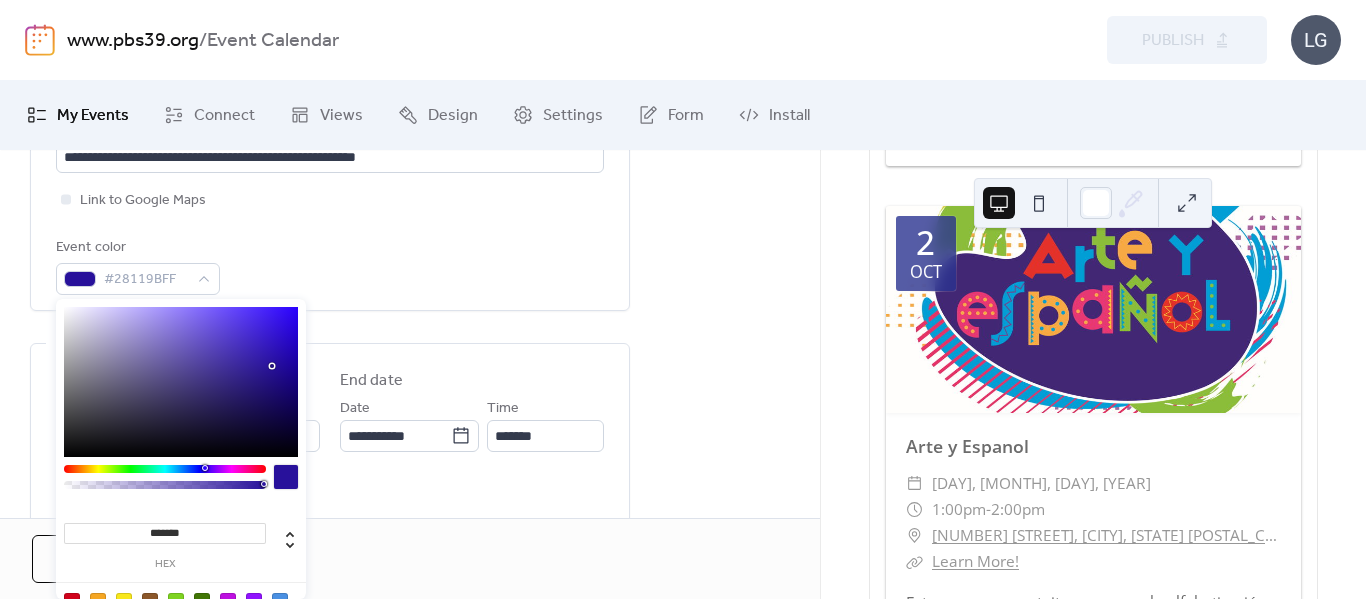 click on "Event color #28119BFF" at bounding box center [330, 265] 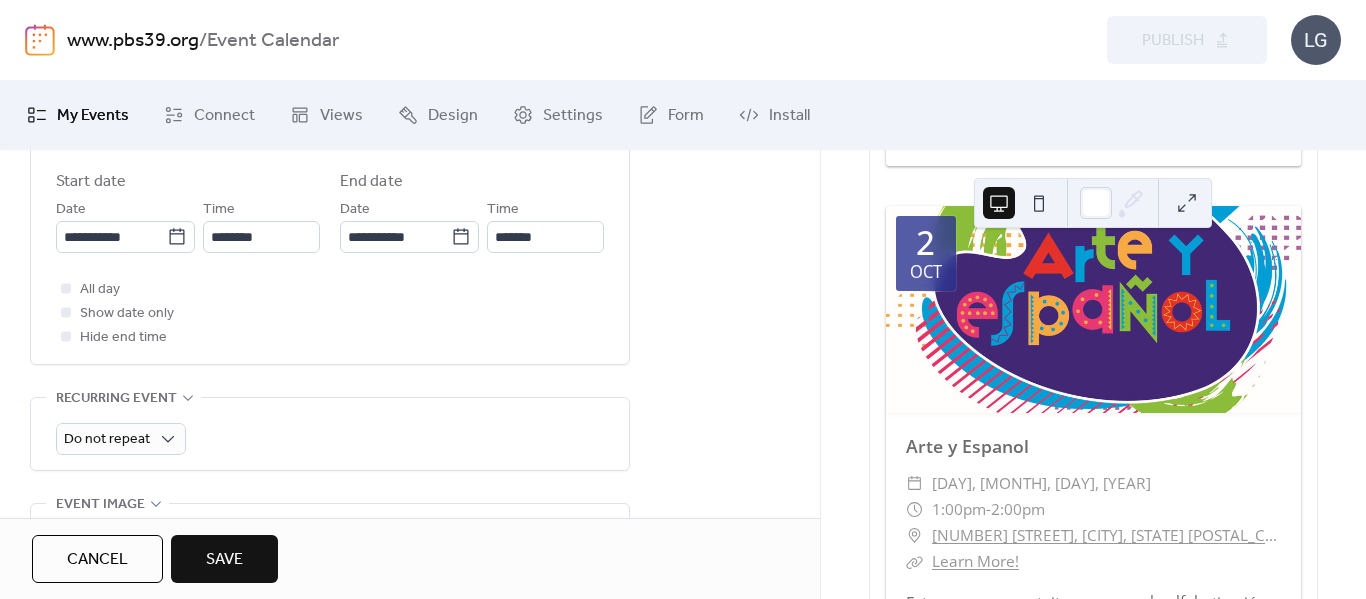 scroll, scrollTop: 700, scrollLeft: 0, axis: vertical 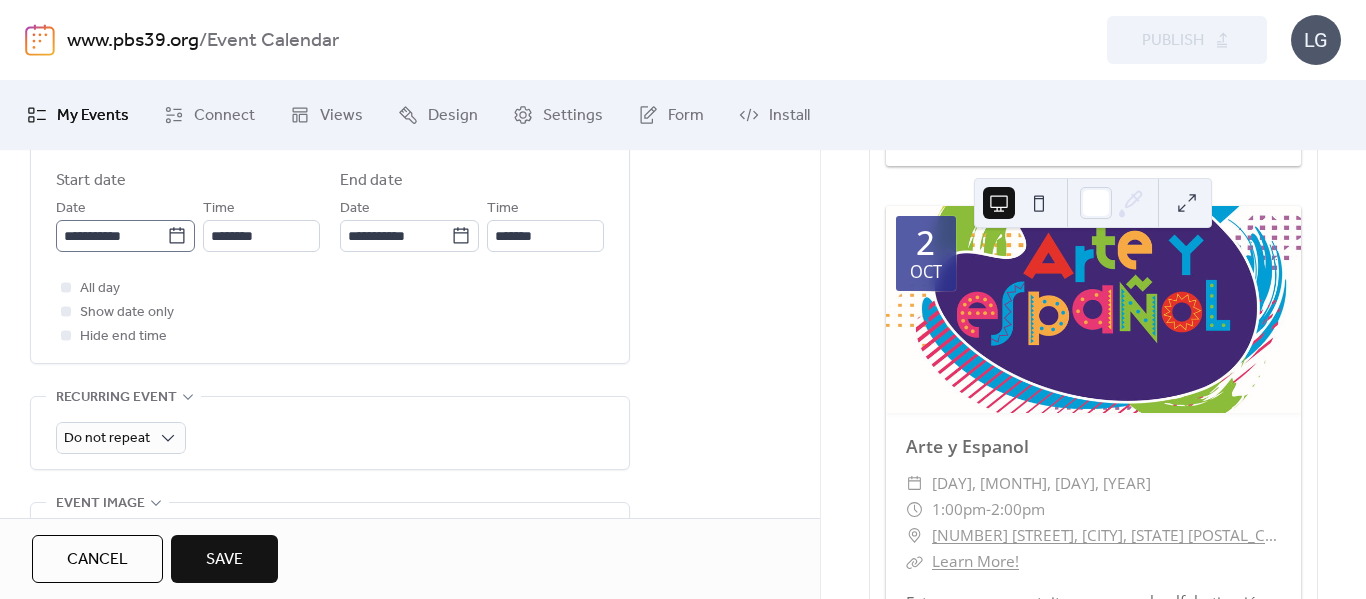 click 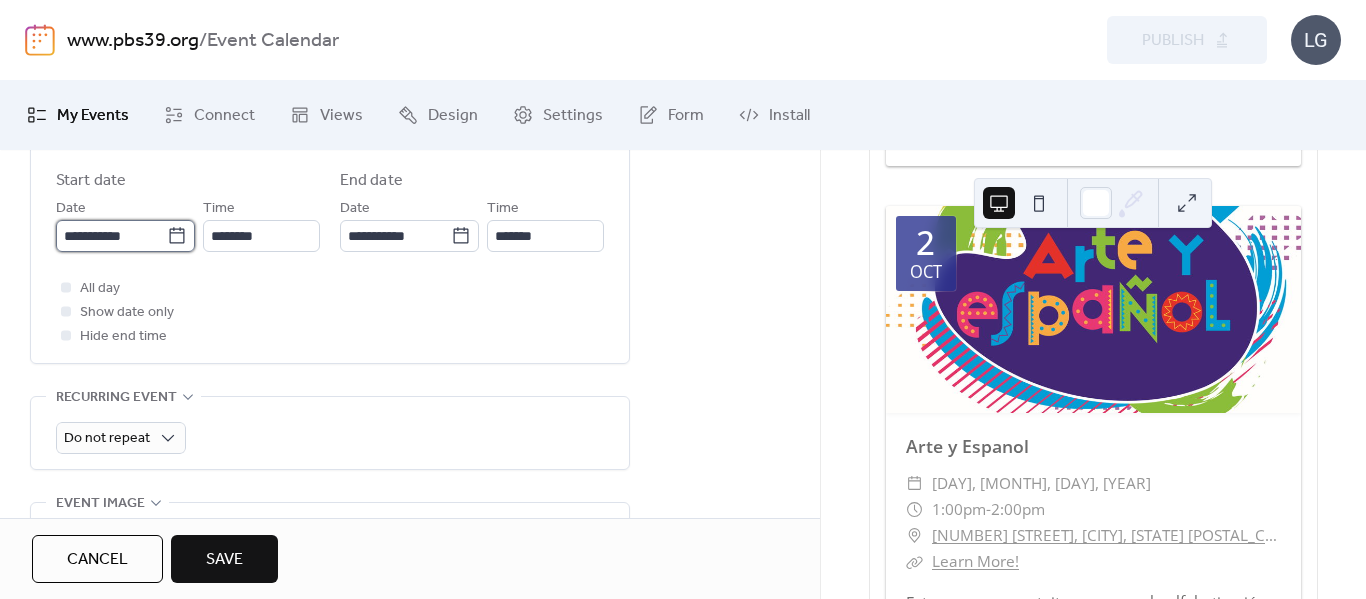 click on "**********" at bounding box center (111, 236) 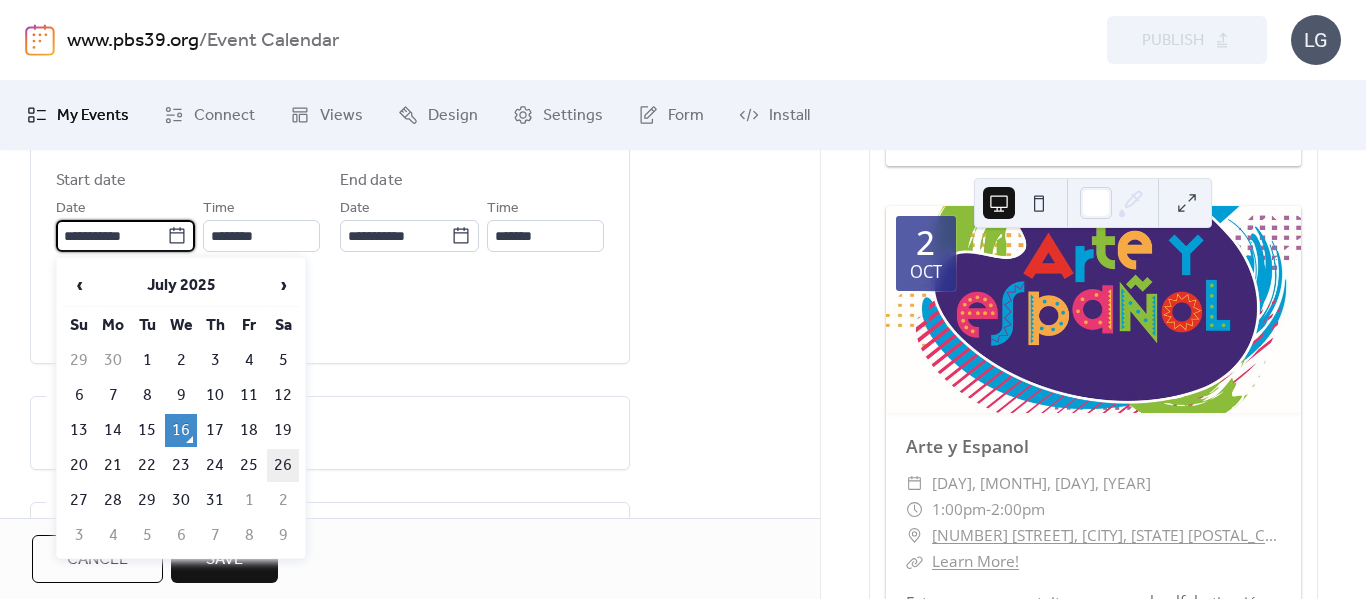click on "26" at bounding box center [283, 465] 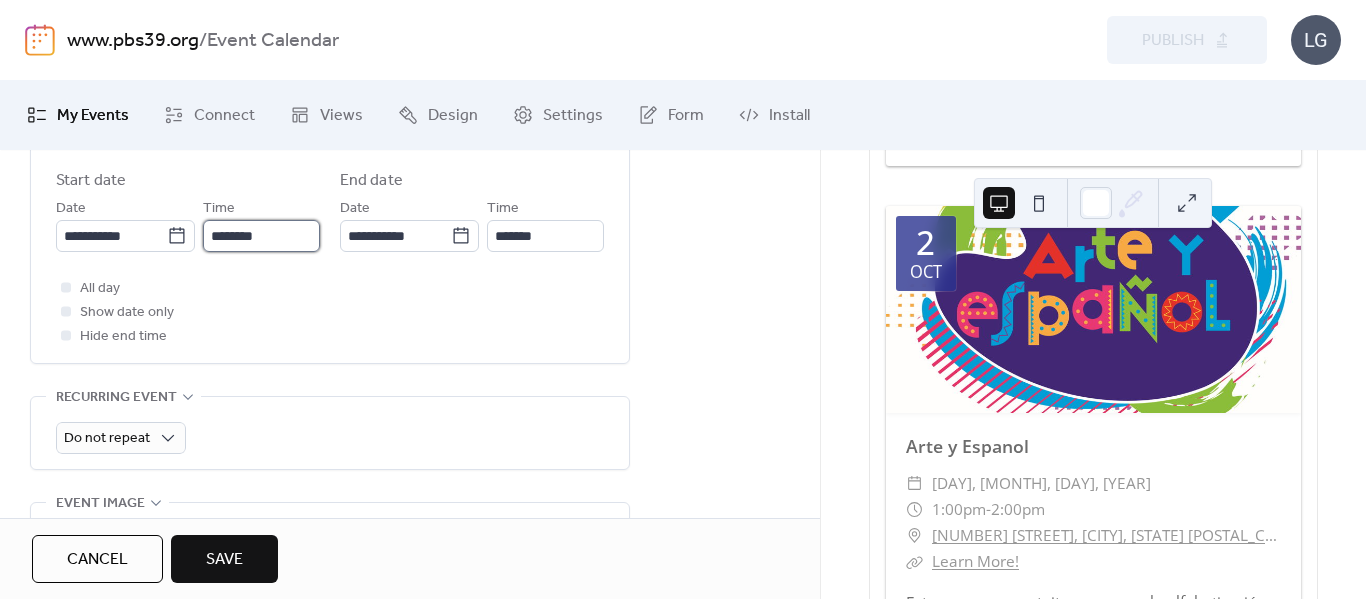 click on "********" at bounding box center [261, 236] 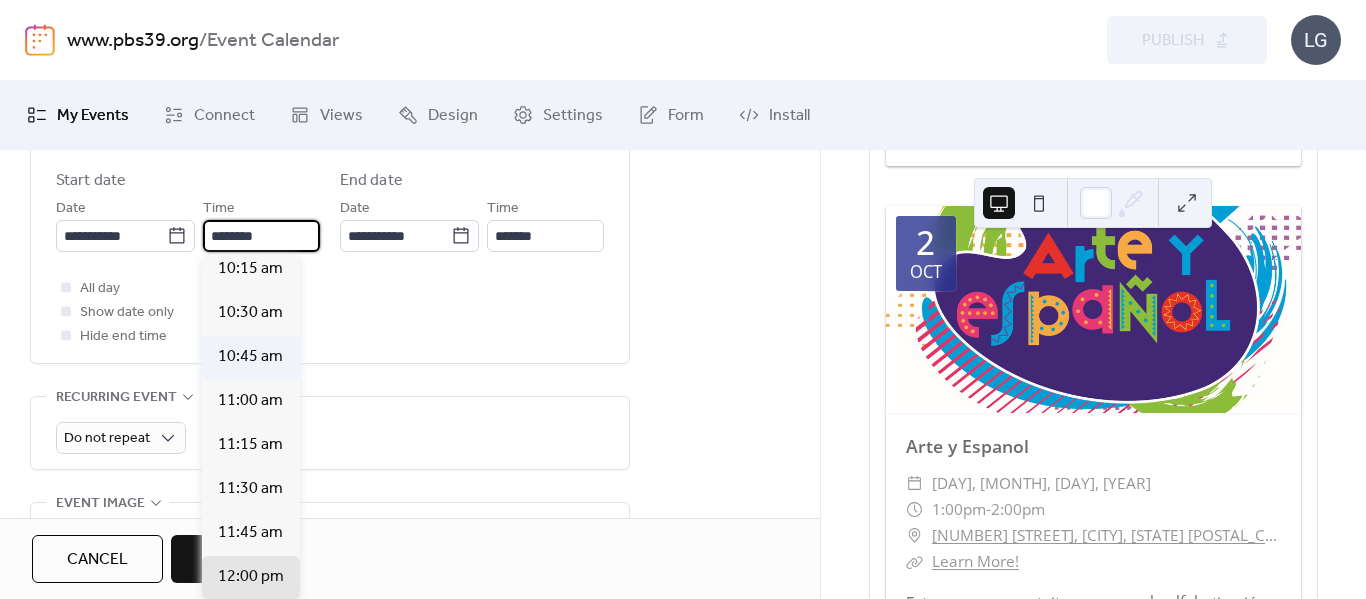scroll, scrollTop: 1712, scrollLeft: 0, axis: vertical 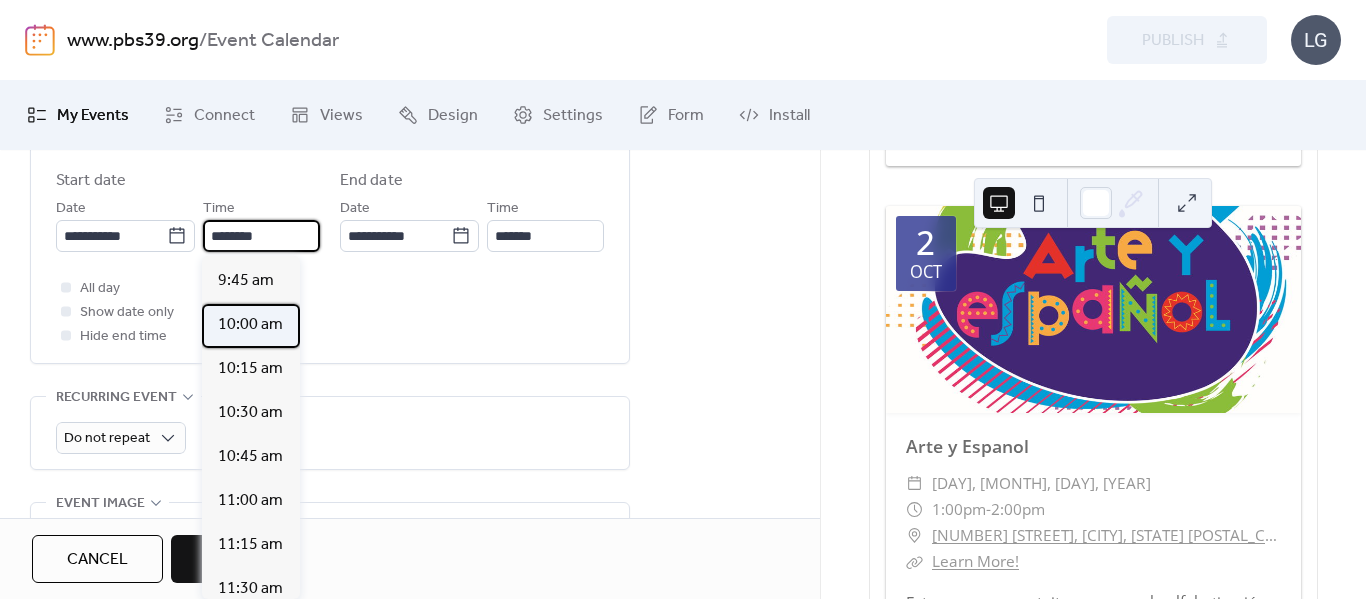 click on "10:00 am" at bounding box center [250, 325] 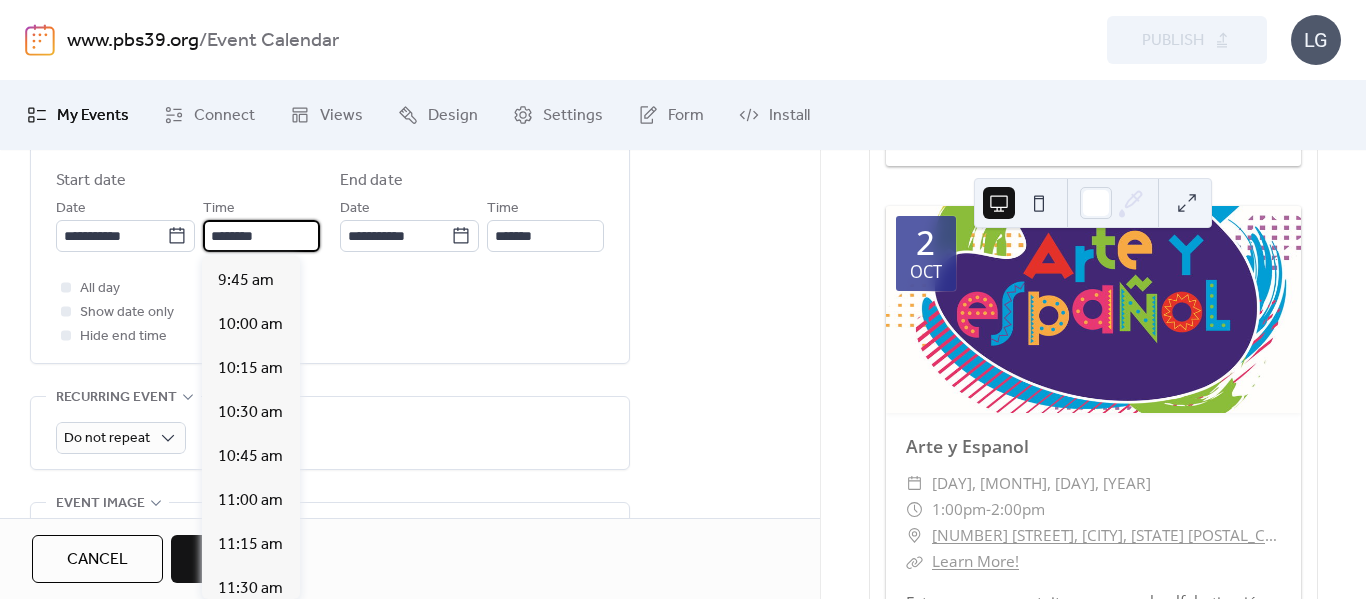 type on "********" 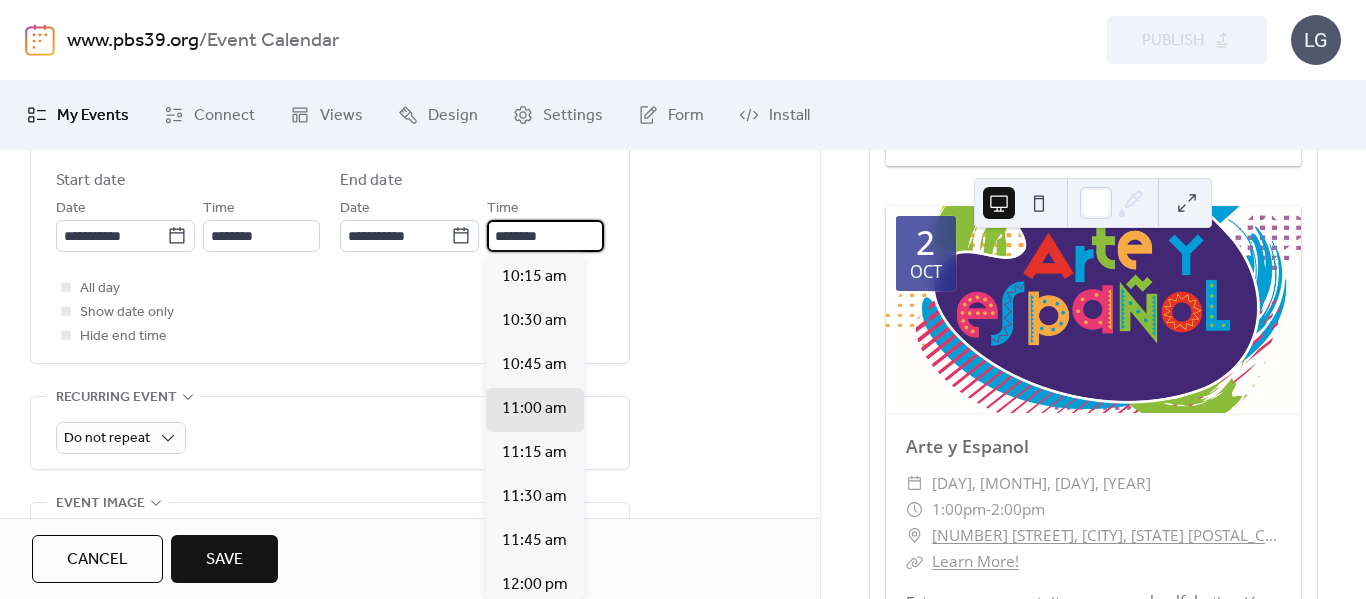click on "********" at bounding box center (545, 236) 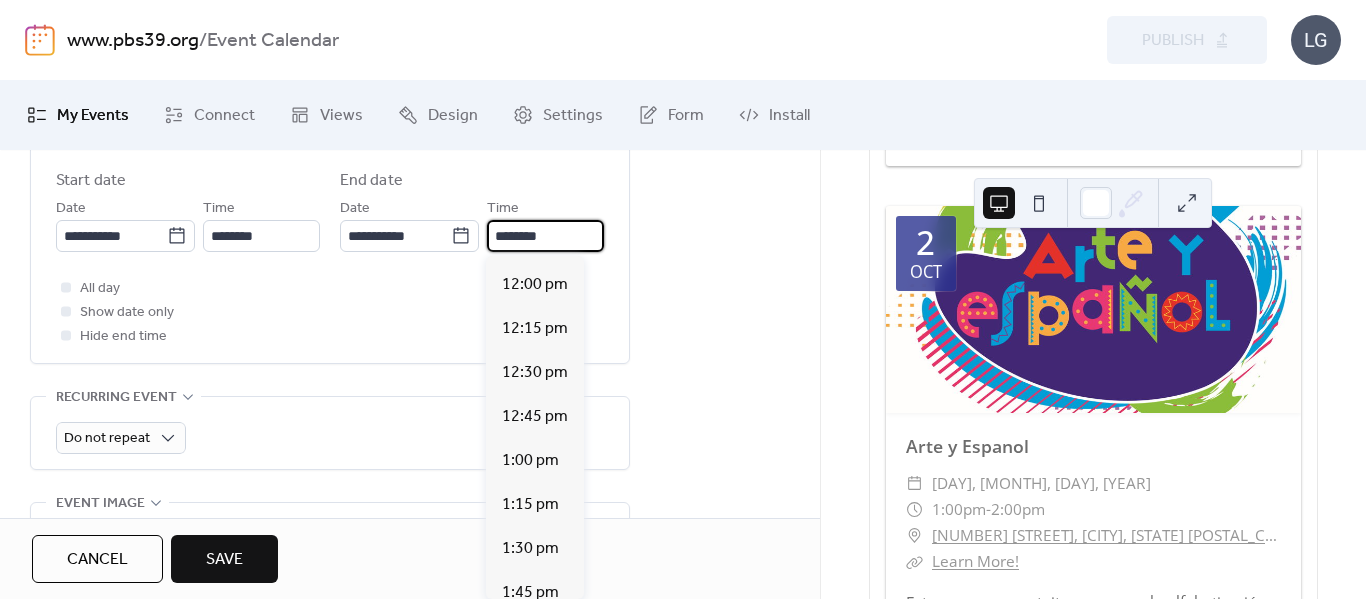 scroll, scrollTop: 400, scrollLeft: 0, axis: vertical 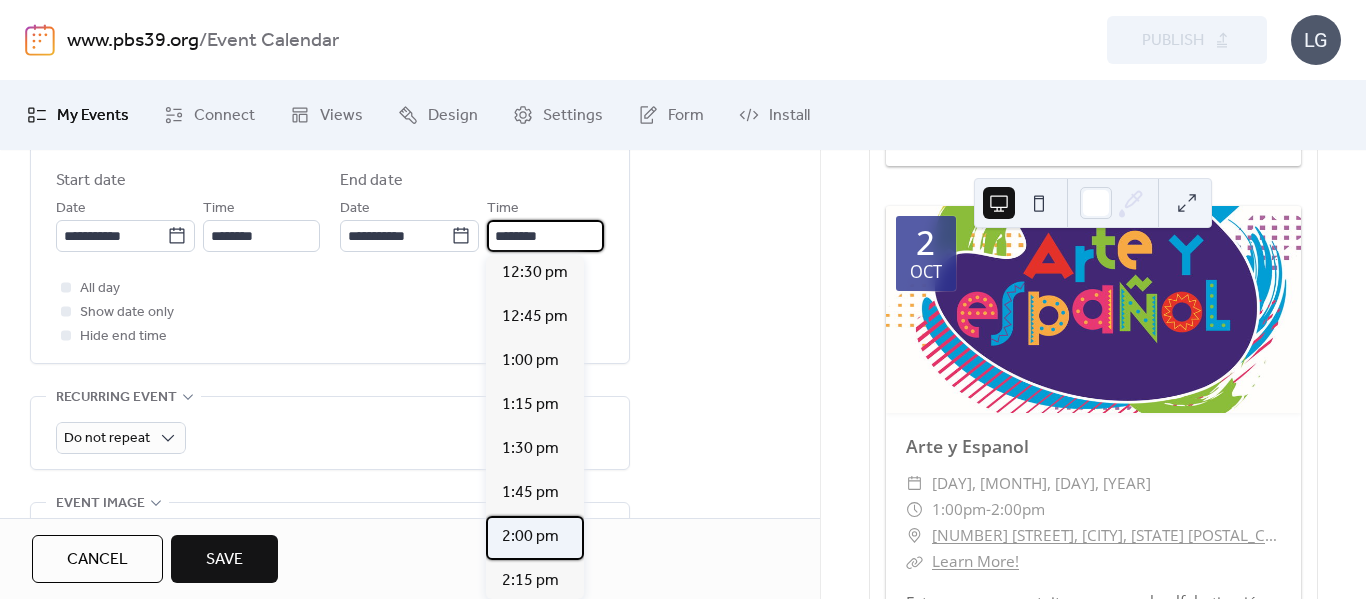 click on "2:00 pm" at bounding box center [530, 537] 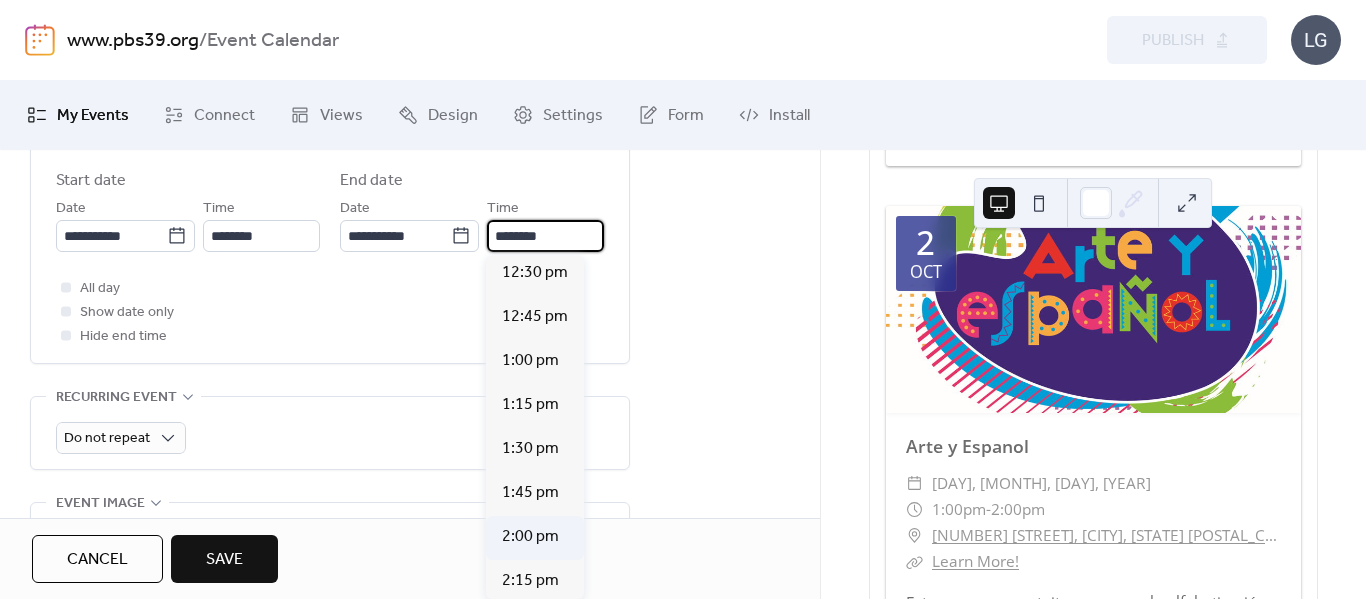 type on "*******" 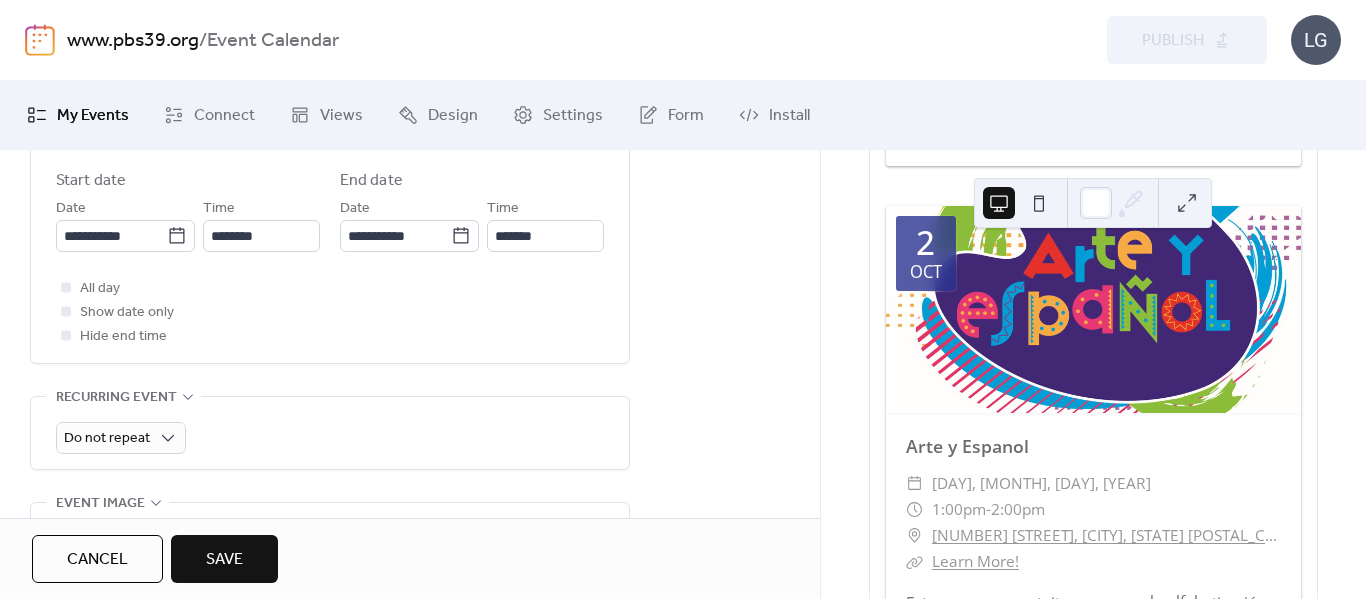 click on "All day Show date only Hide end time" at bounding box center (330, 312) 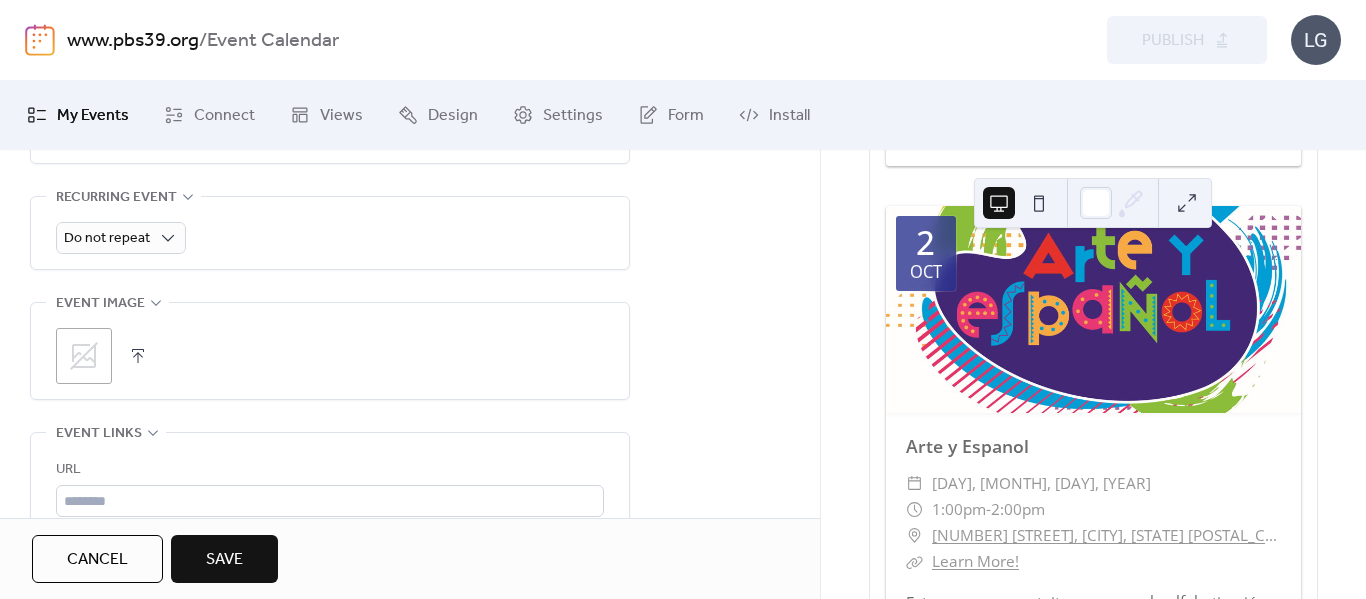 scroll, scrollTop: 1000, scrollLeft: 0, axis: vertical 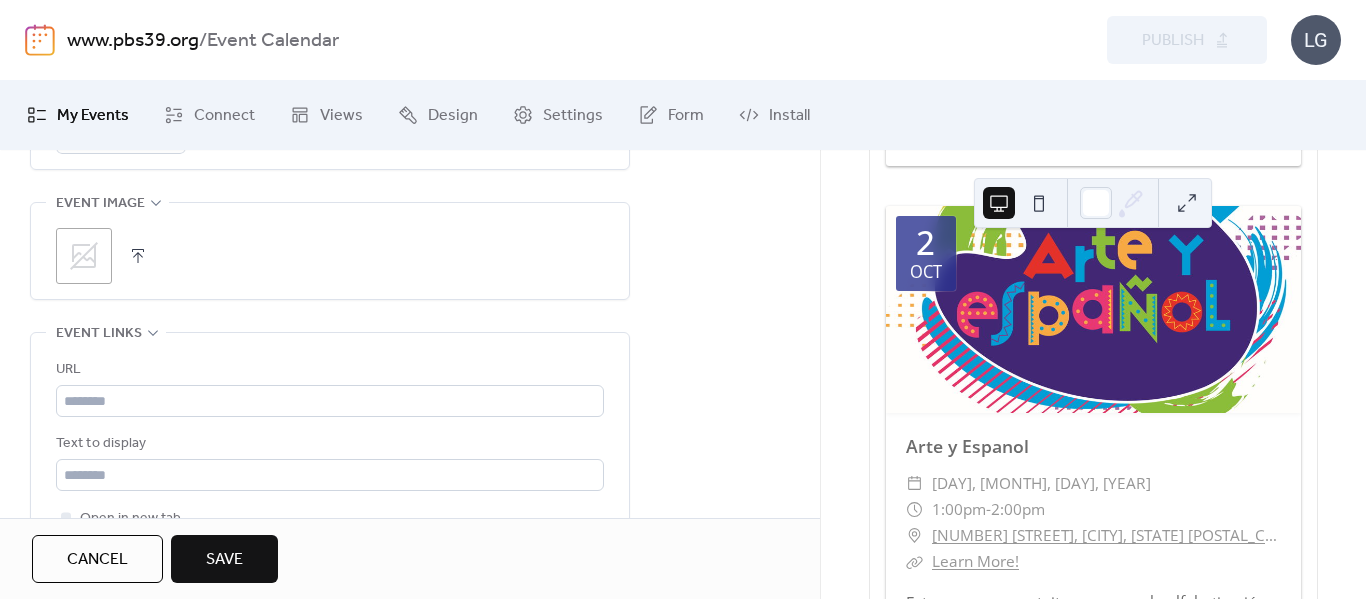 click 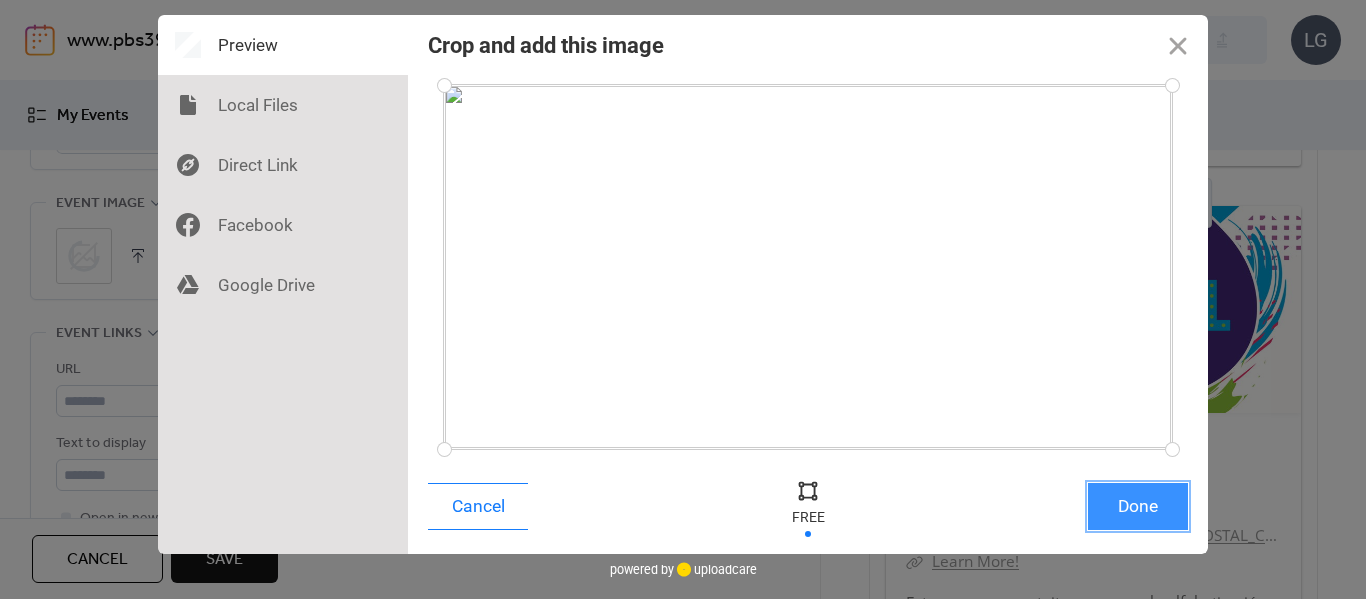 click on "Done" at bounding box center [1138, 506] 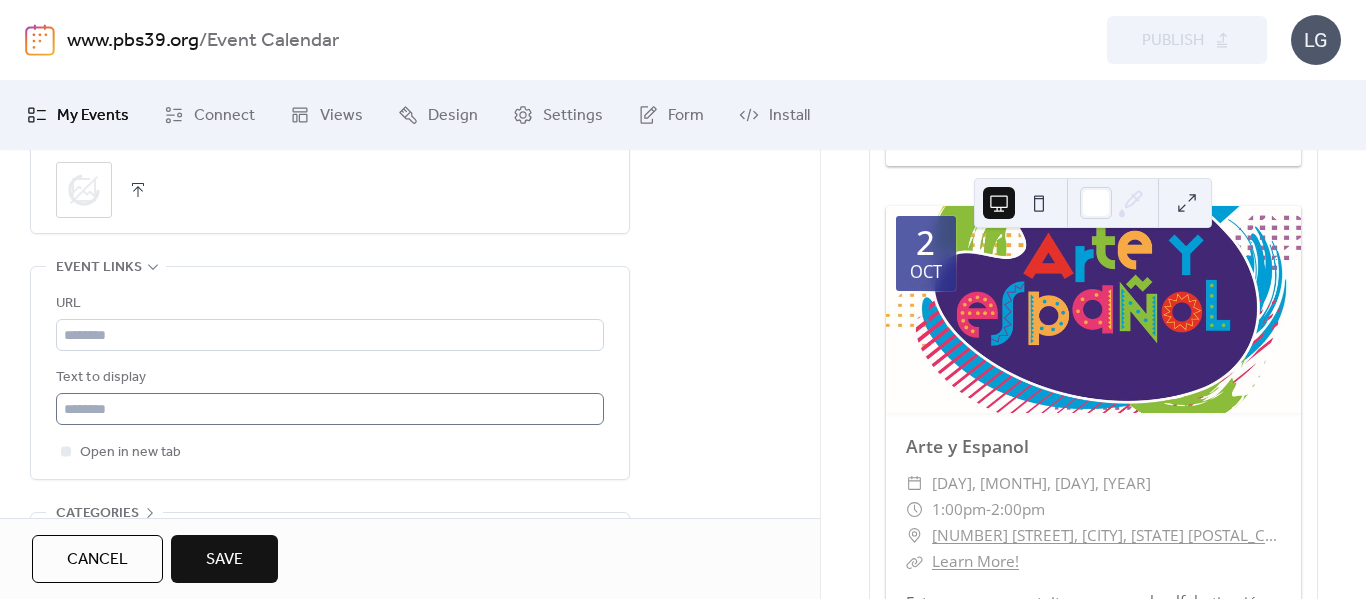 scroll, scrollTop: 1100, scrollLeft: 0, axis: vertical 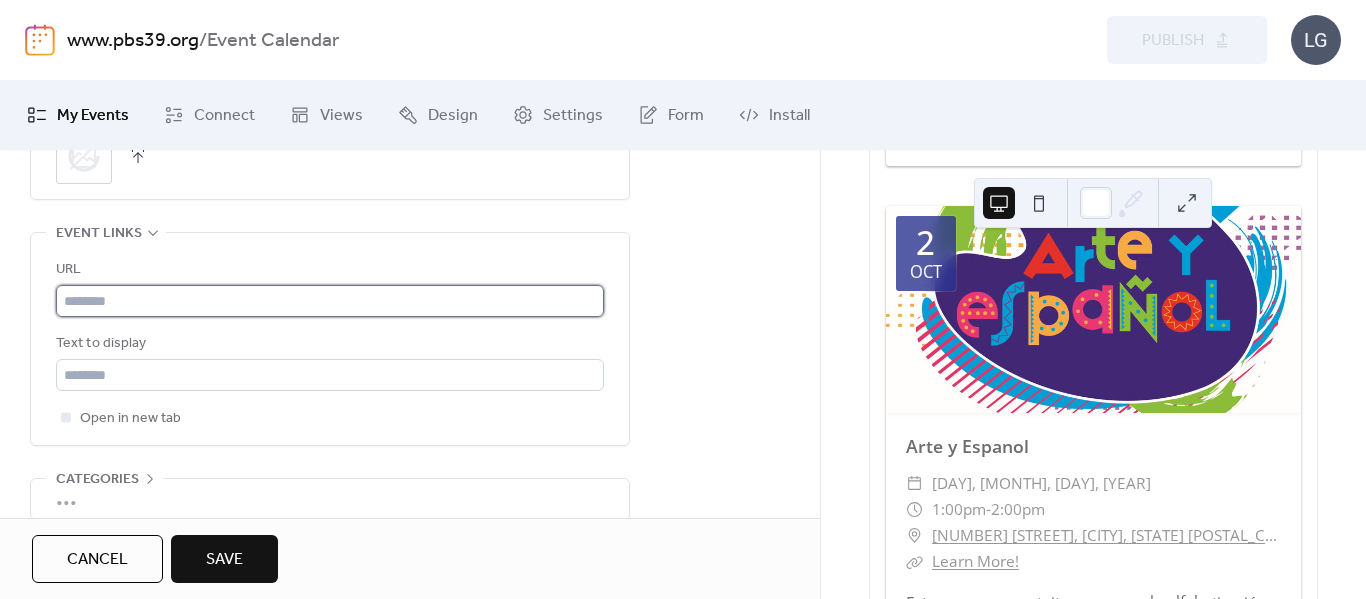 click at bounding box center (330, 301) 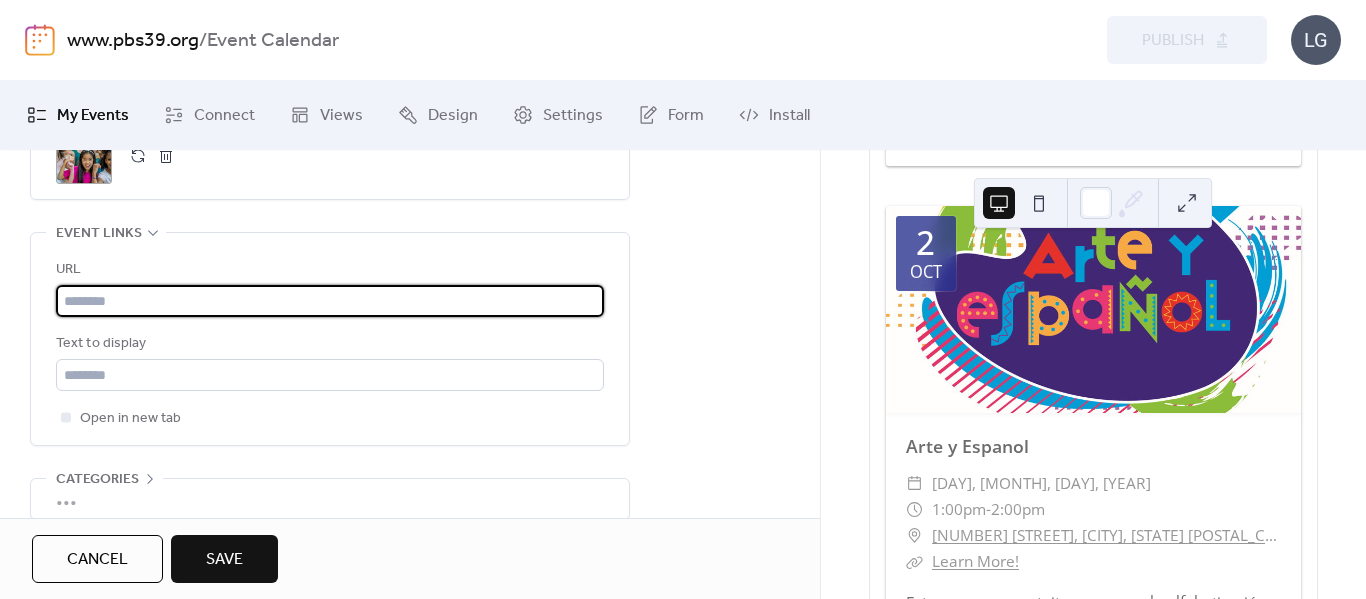 paste on "**********" 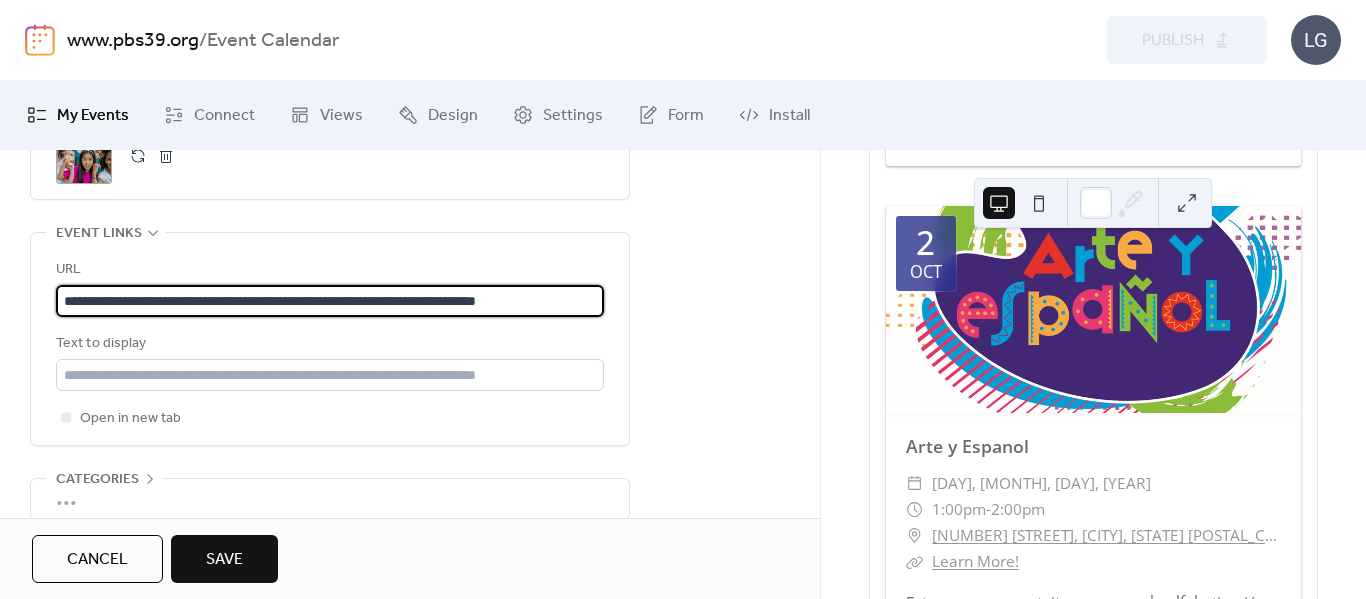 scroll, scrollTop: 1, scrollLeft: 12, axis: both 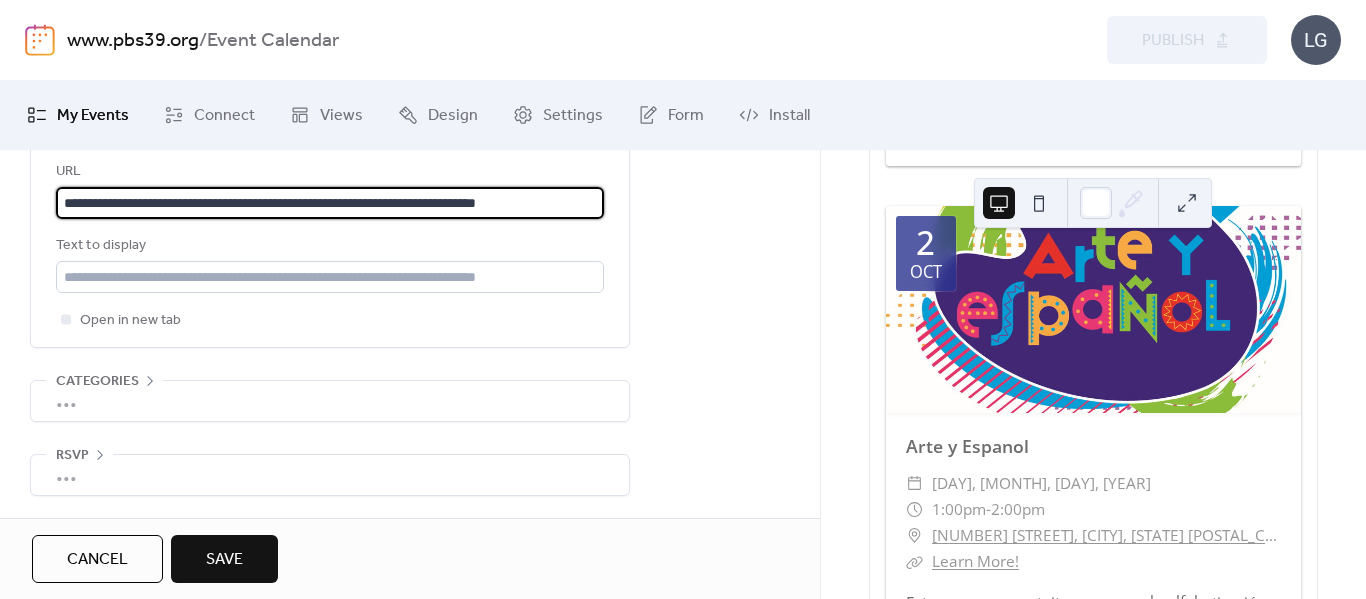 type on "**********" 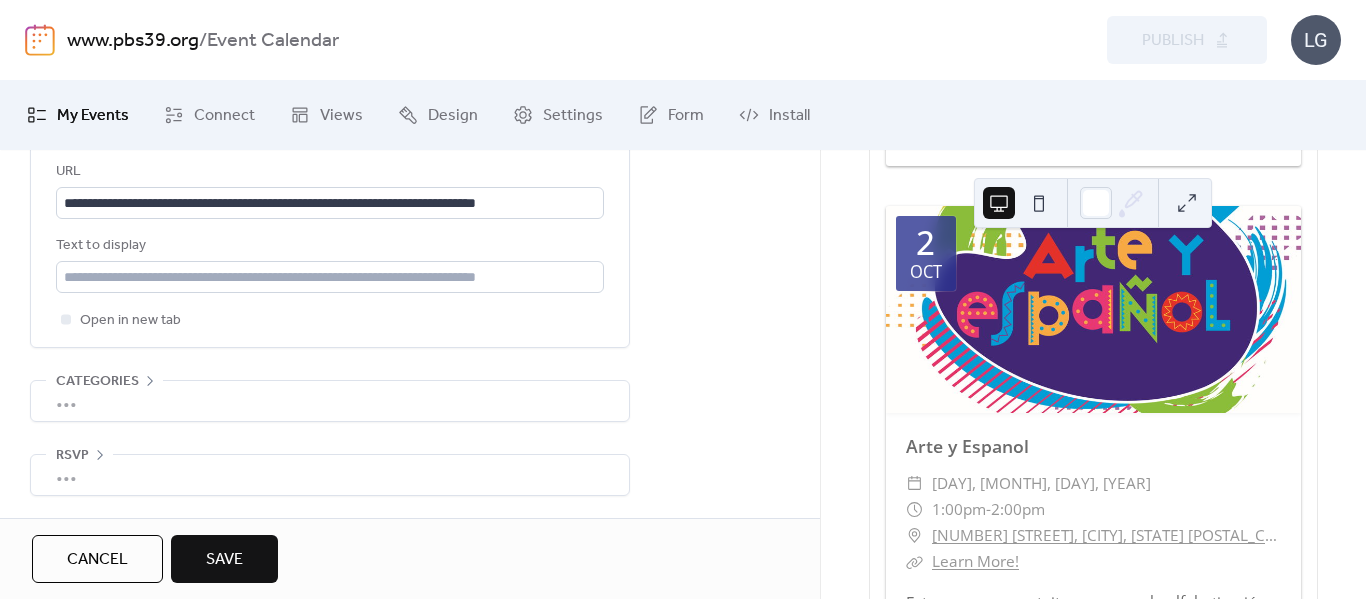 click on "•••" at bounding box center (330, 401) 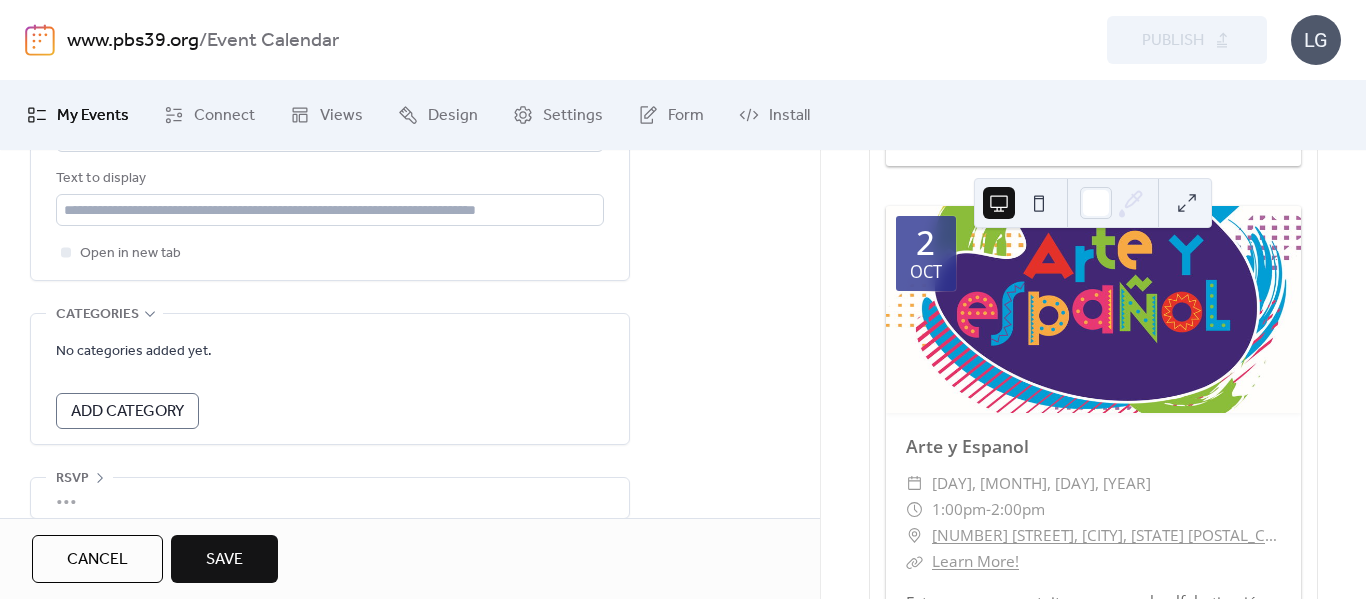 scroll, scrollTop: 1292, scrollLeft: 0, axis: vertical 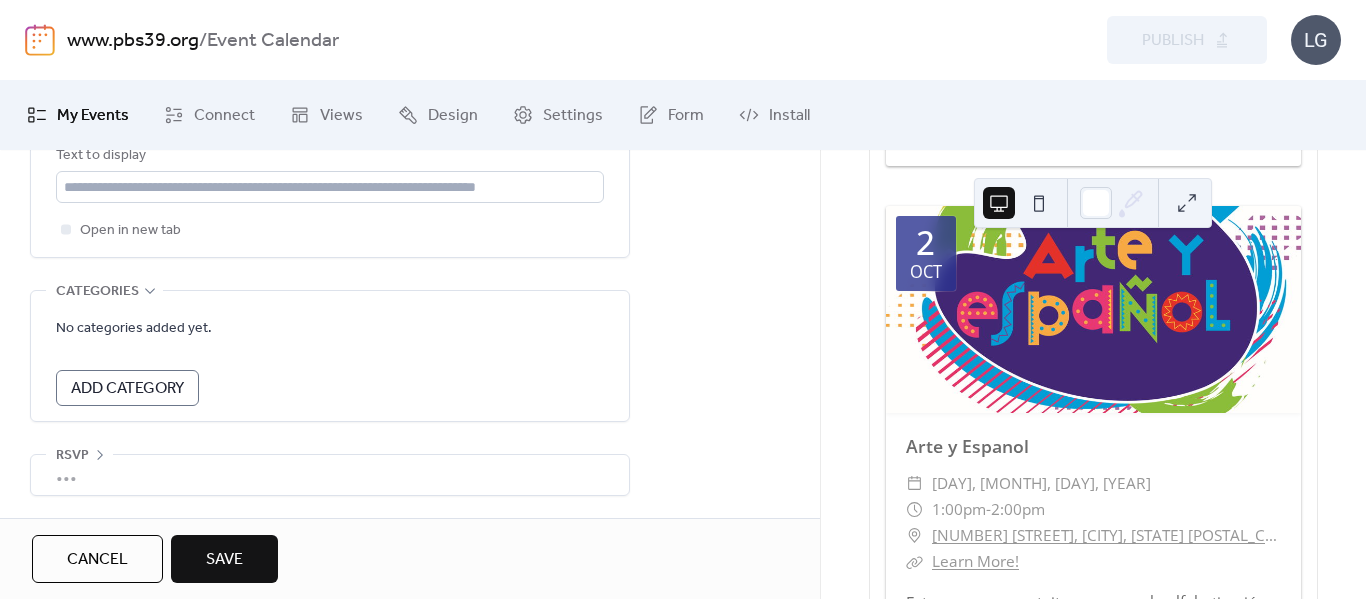 click on "Add Category" at bounding box center (127, 389) 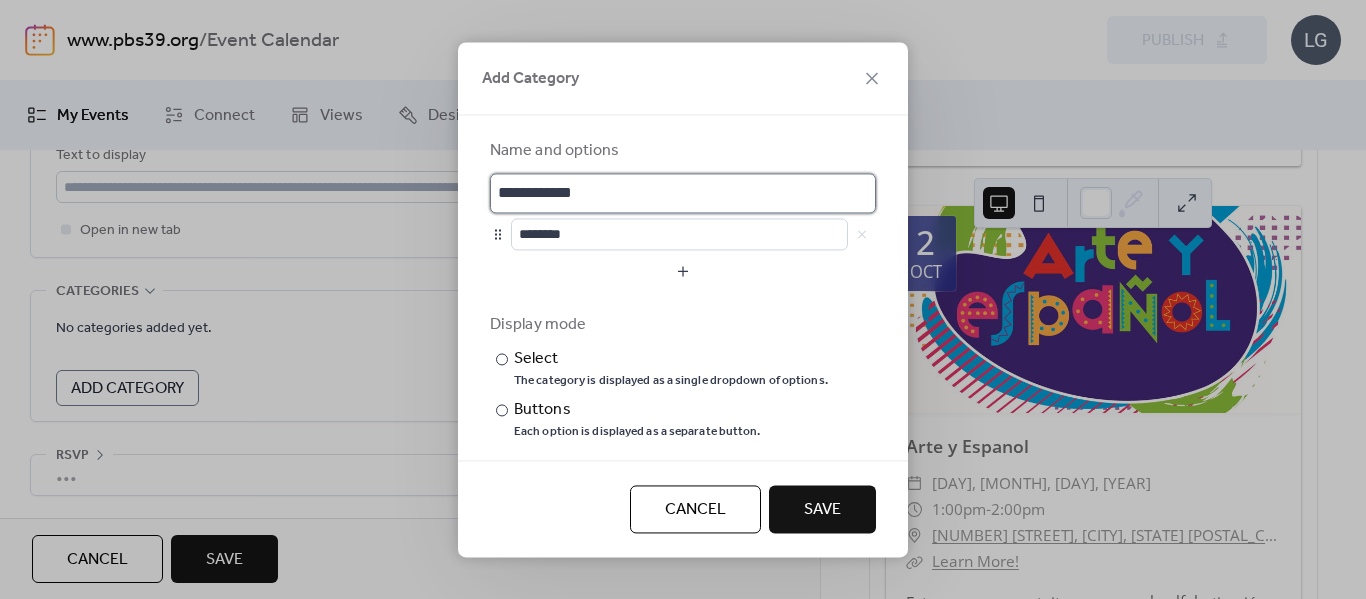click on "**********" at bounding box center (683, 193) 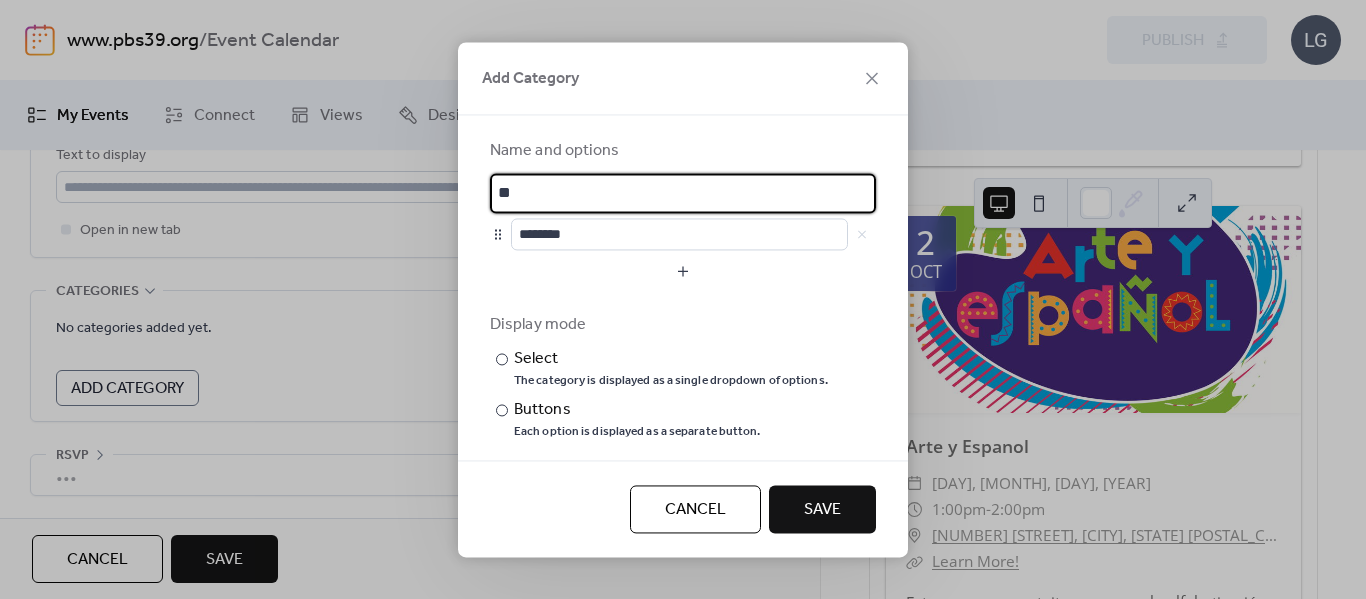 type on "*" 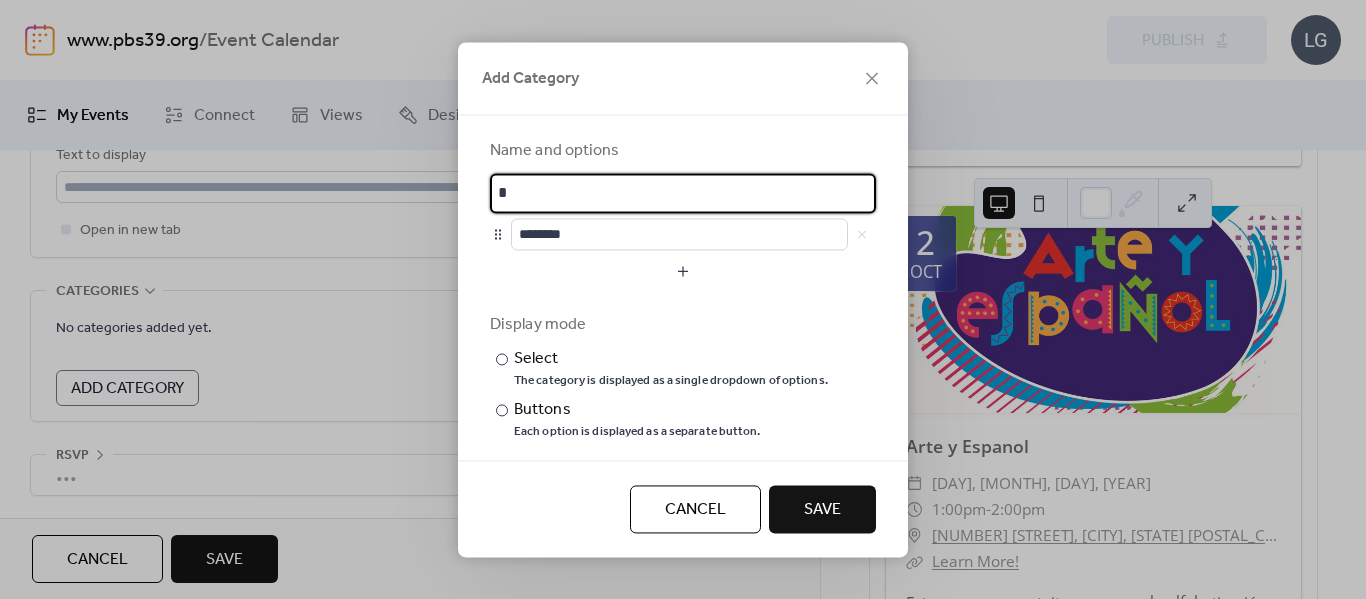 type 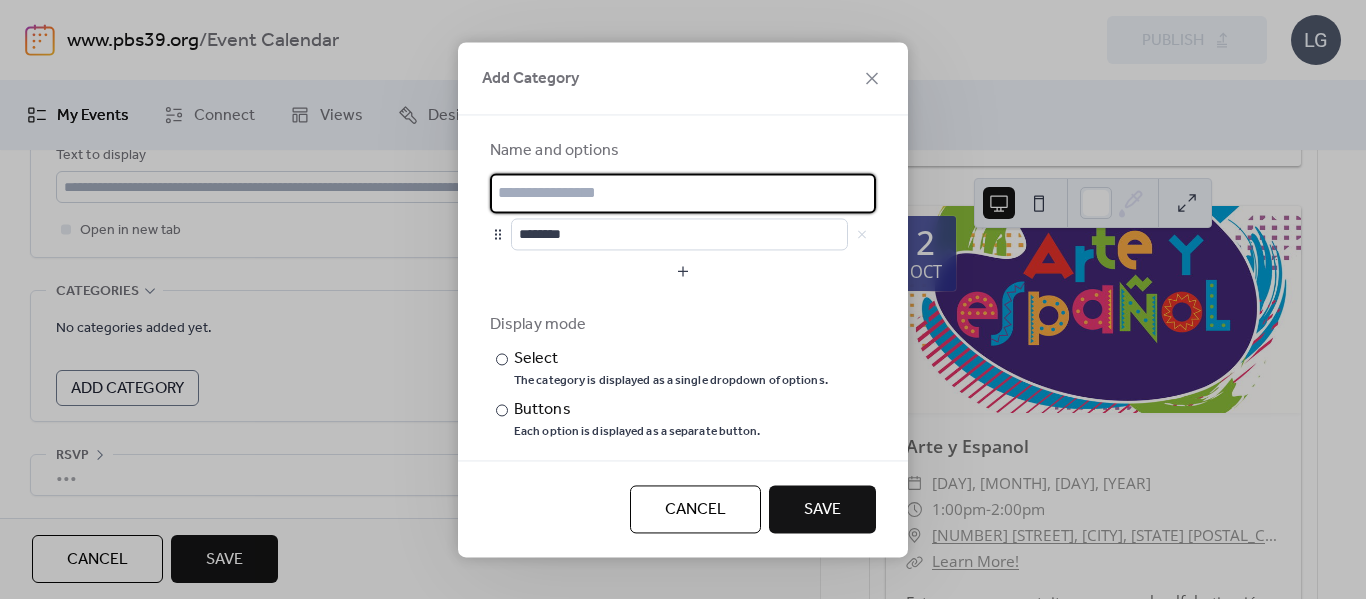 click on "Cancel" at bounding box center (695, 510) 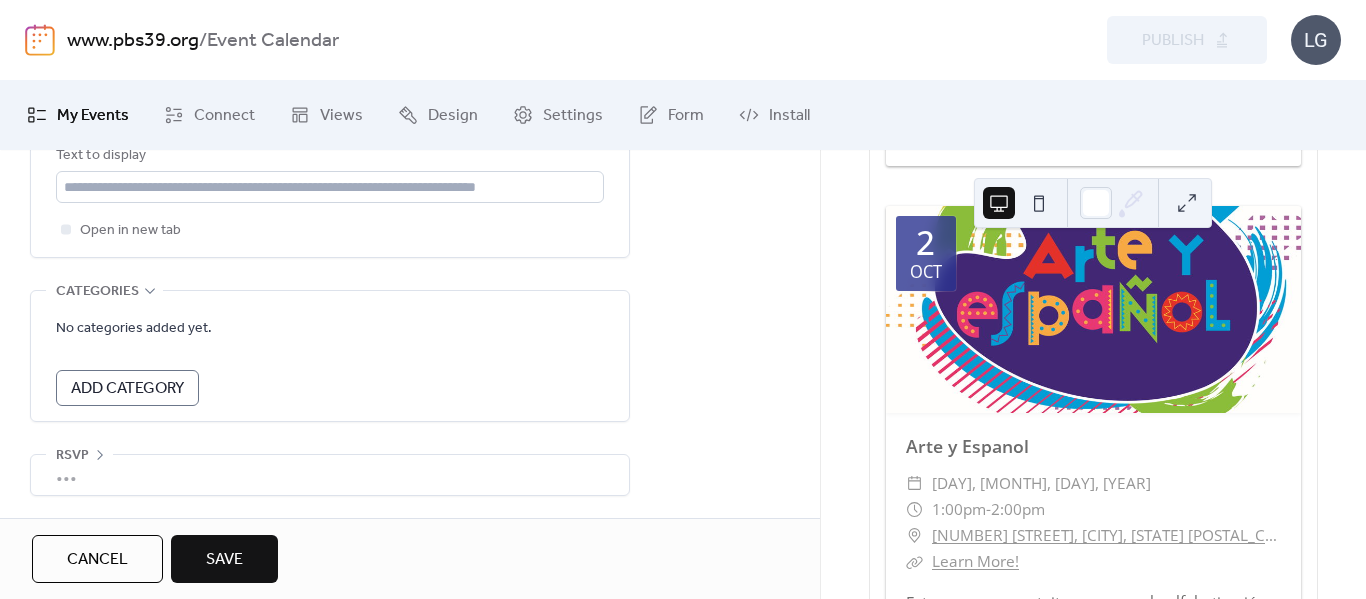 click on "•••" at bounding box center [330, 475] 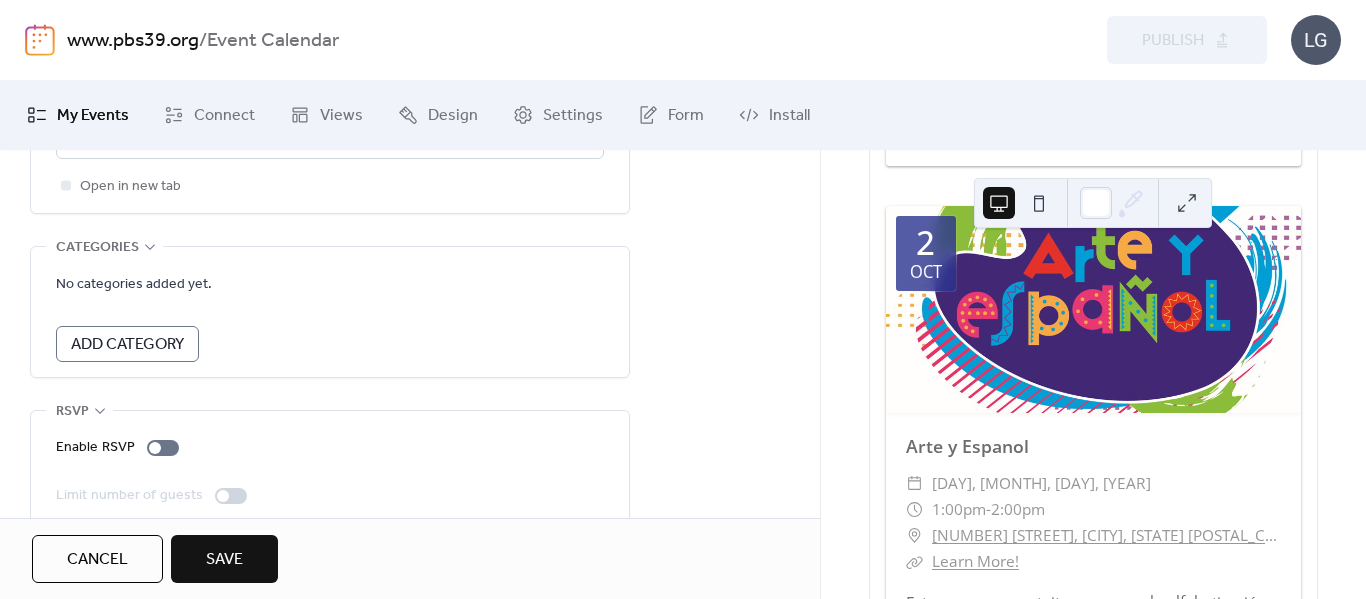 scroll, scrollTop: 1364, scrollLeft: 0, axis: vertical 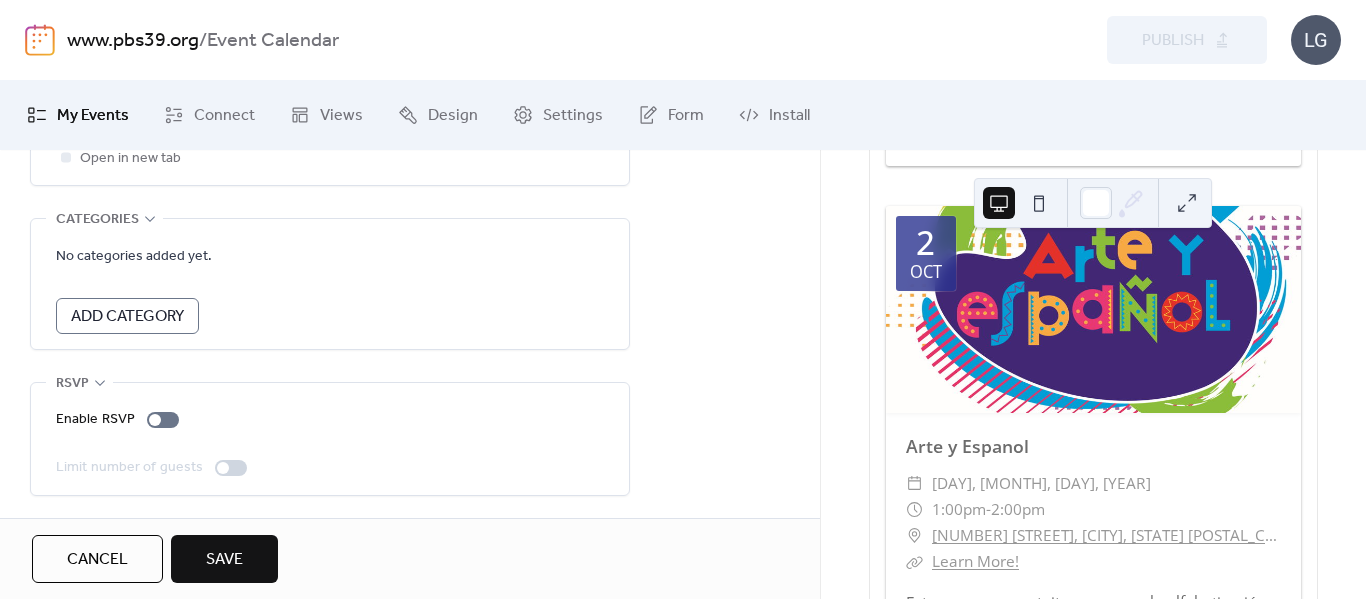 click on "Enable RSVP Limit number of guests" at bounding box center [330, 439] 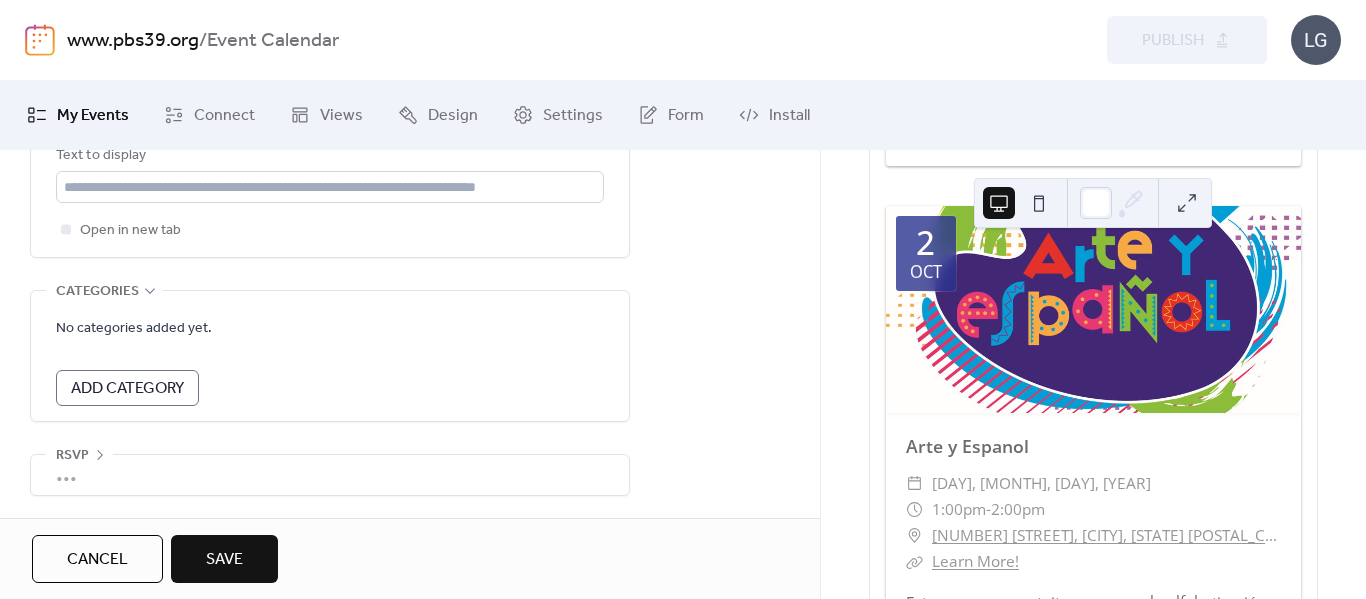 click on "Categories" at bounding box center (97, 292) 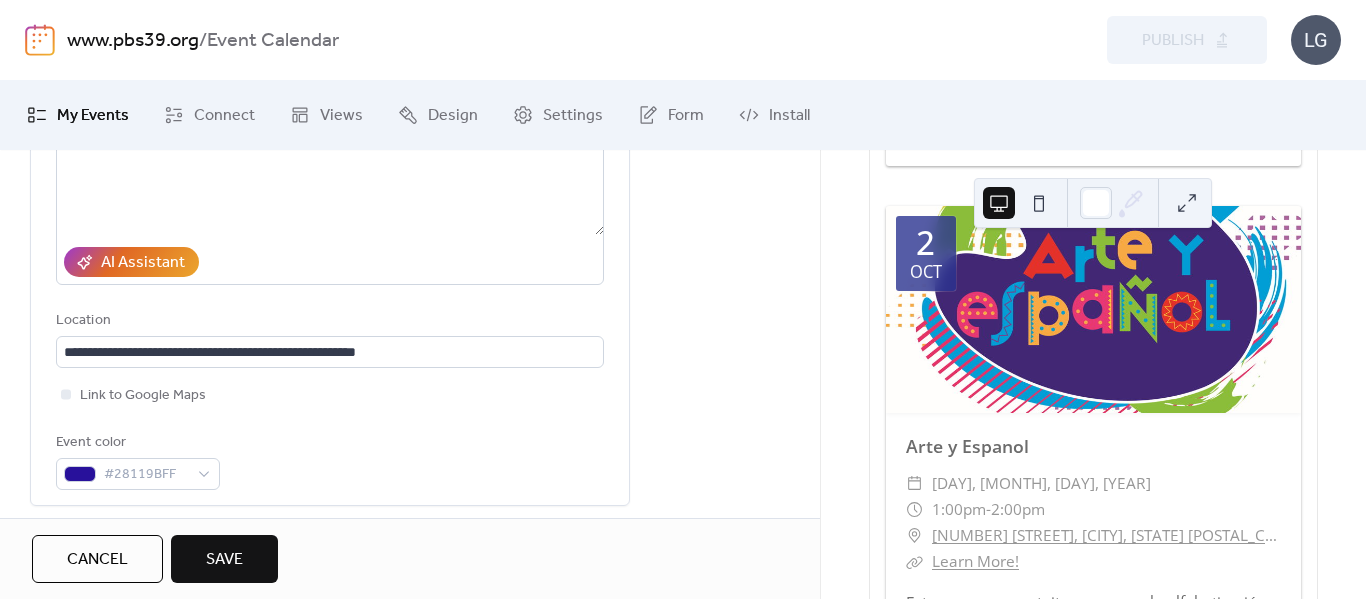 scroll, scrollTop: 302, scrollLeft: 0, axis: vertical 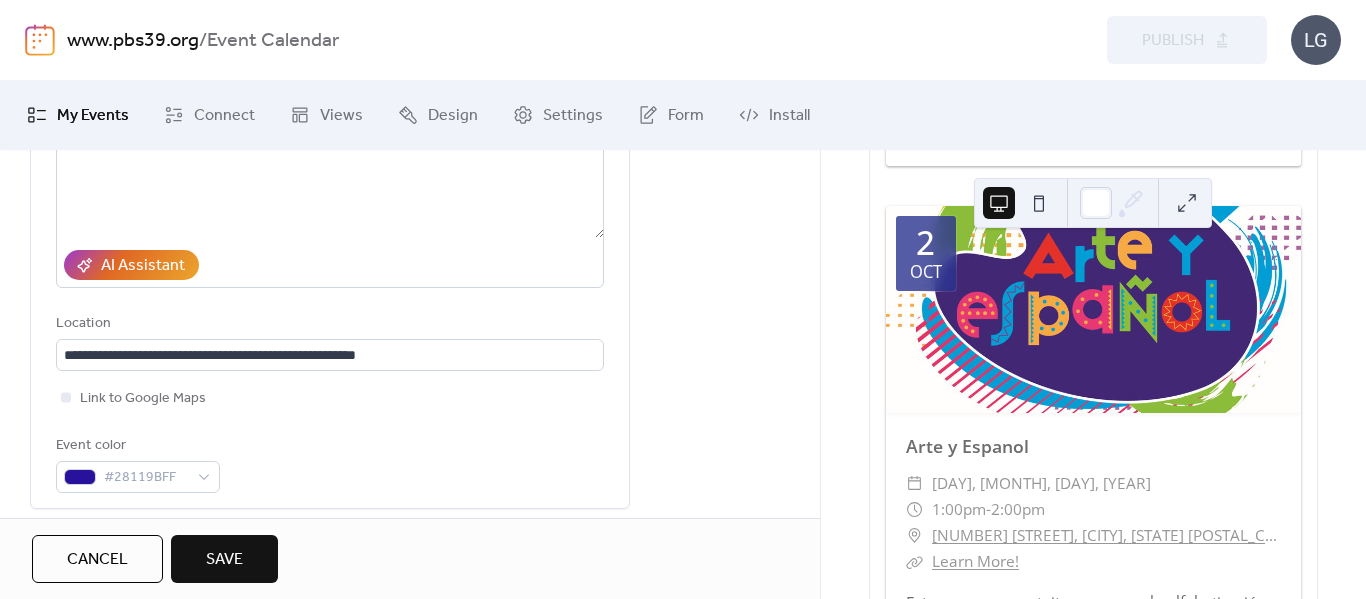 click on "Save" at bounding box center (224, 559) 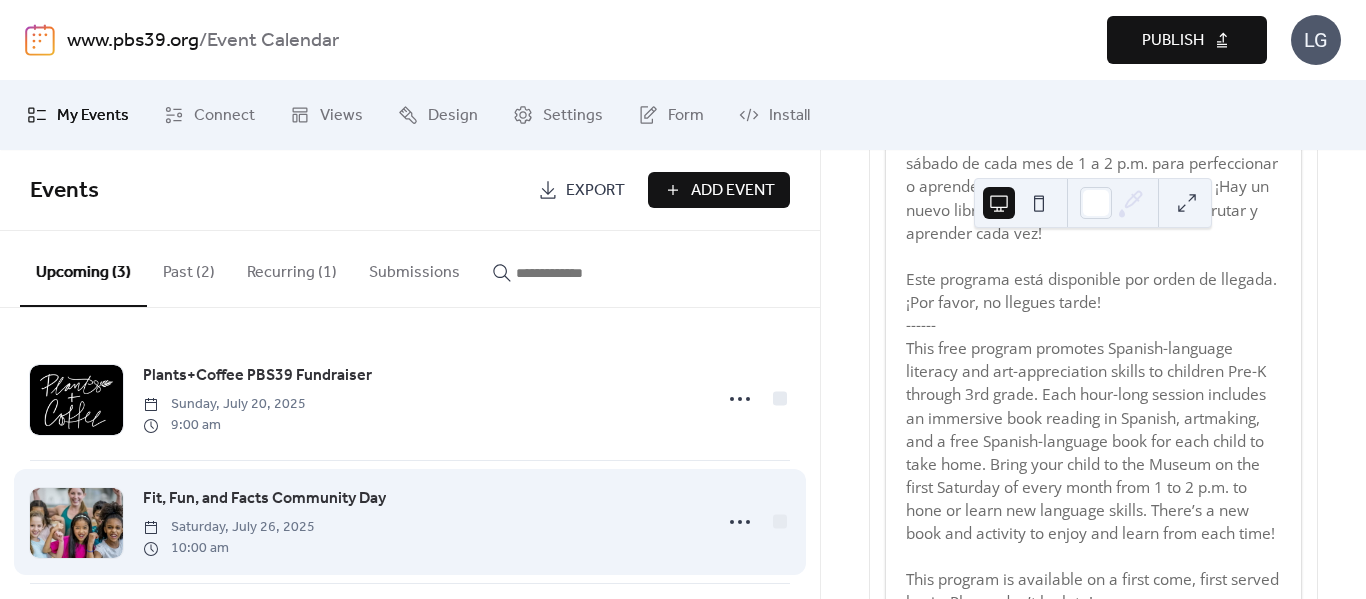 scroll, scrollTop: 9135, scrollLeft: 0, axis: vertical 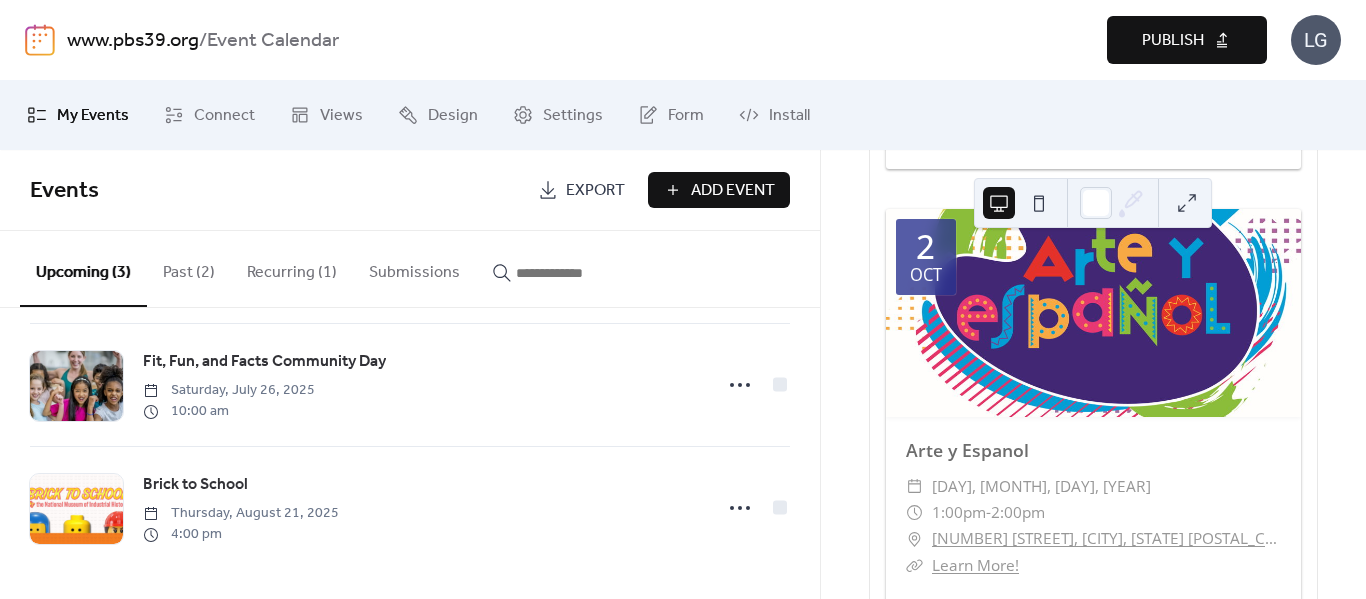 click on "Publish" at bounding box center [1173, 41] 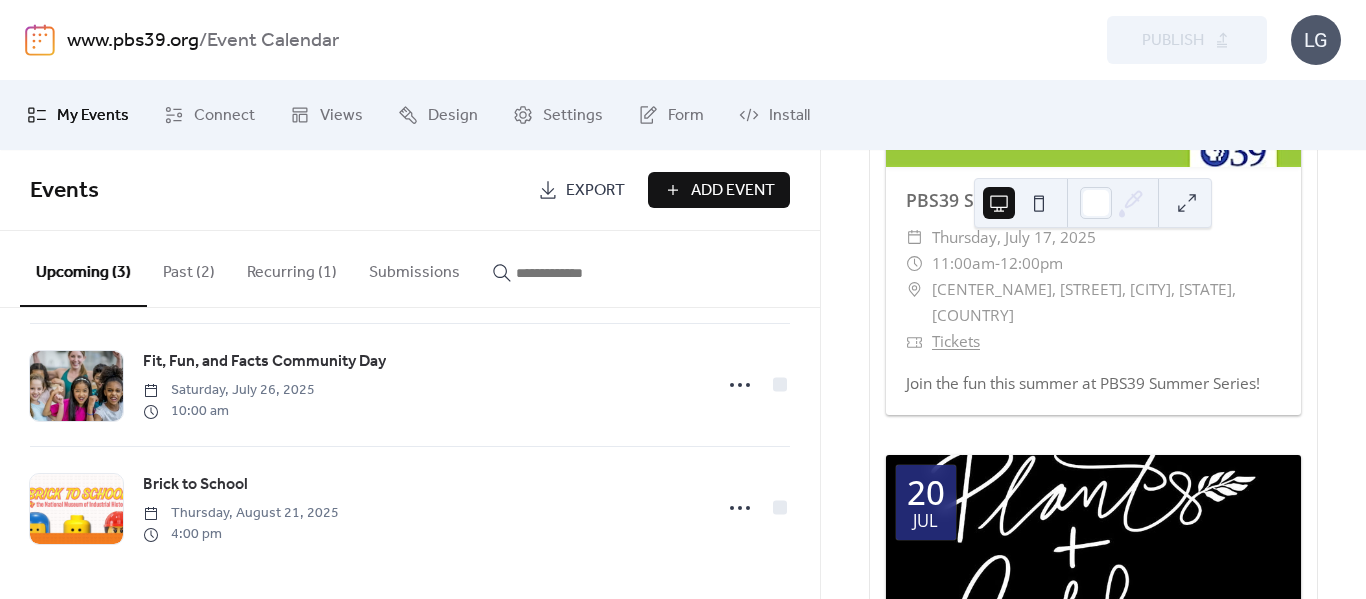 scroll, scrollTop: 535, scrollLeft: 0, axis: vertical 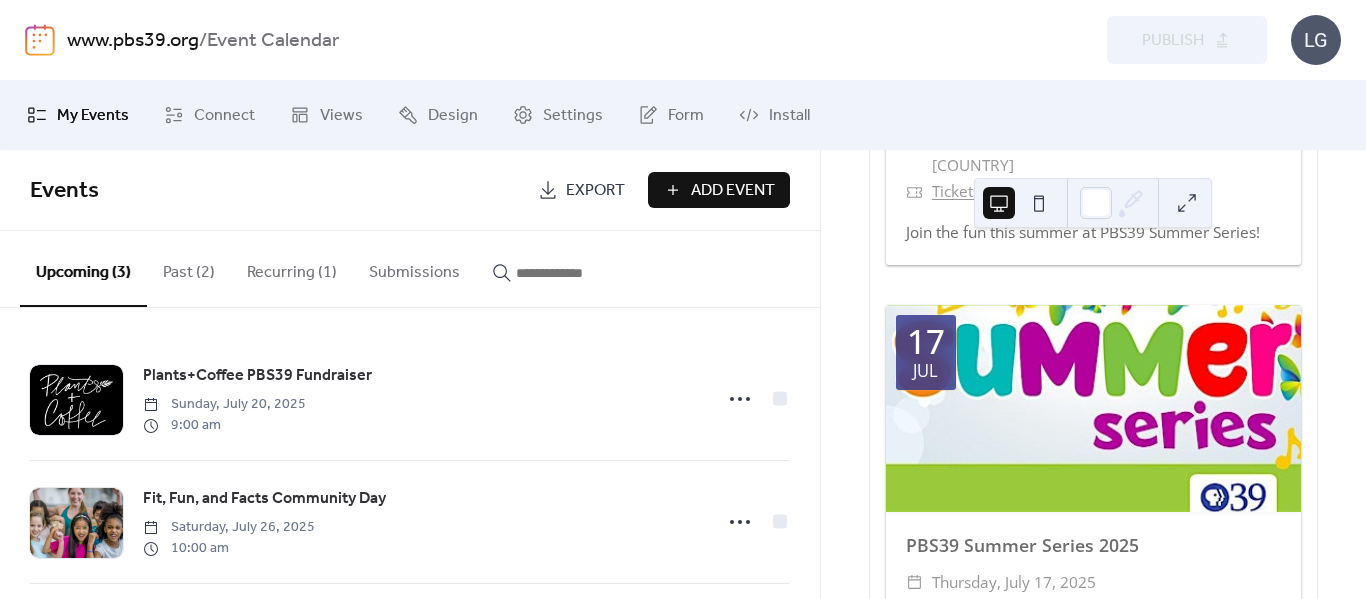 click on "Preview Publish" at bounding box center (998, 40) 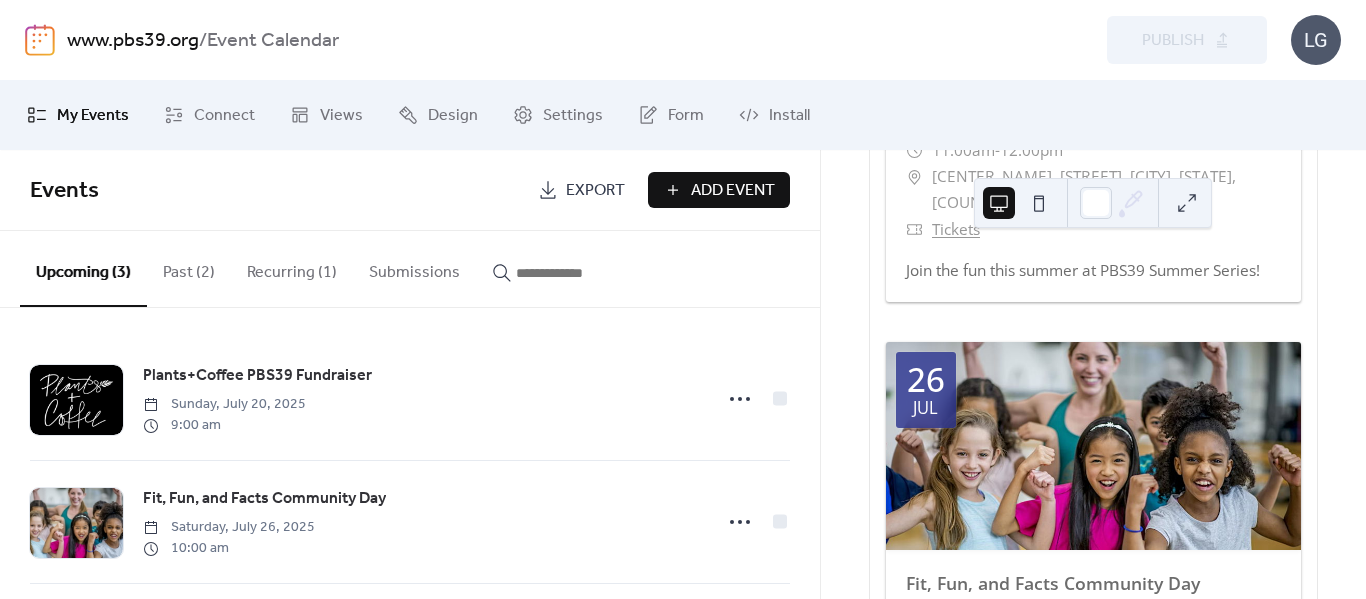 scroll, scrollTop: 3435, scrollLeft: 0, axis: vertical 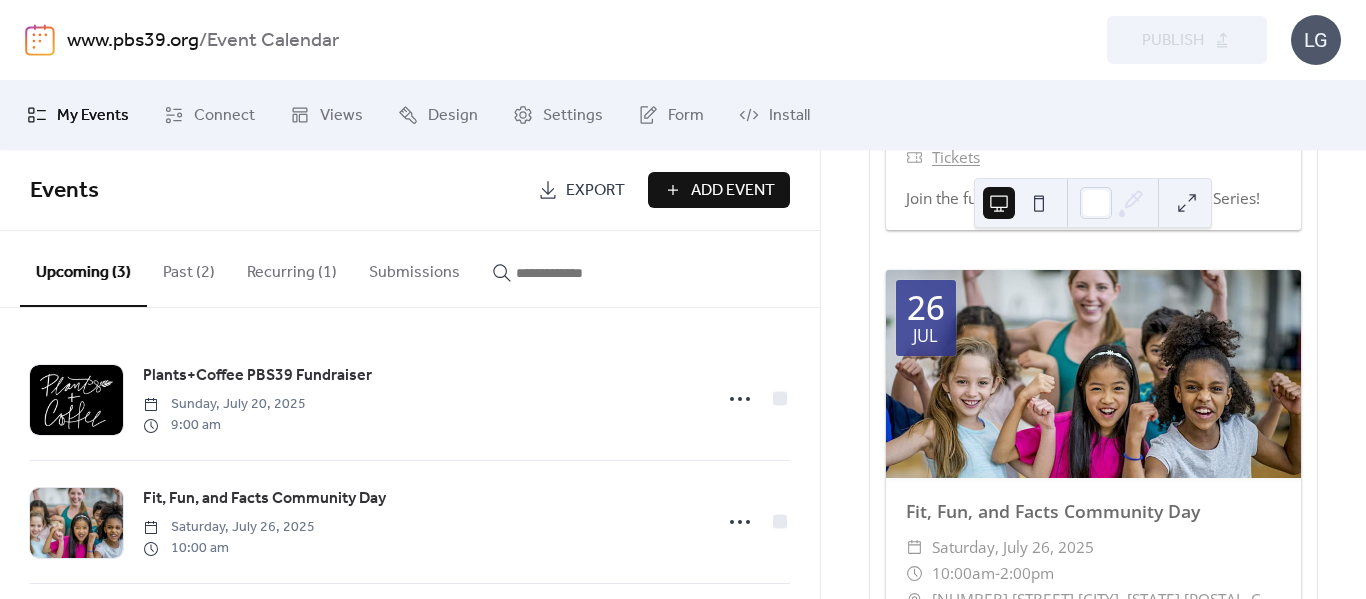 click on "Recurring (1)" at bounding box center (292, 268) 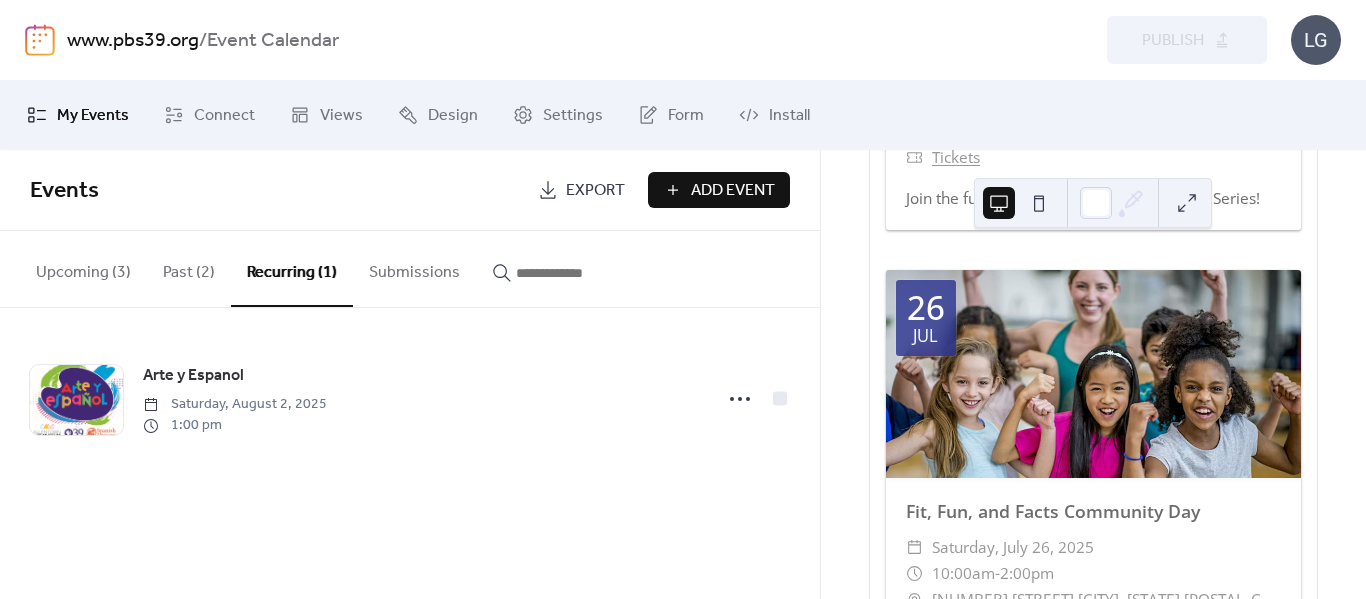 click on "Past (2)" at bounding box center (189, 268) 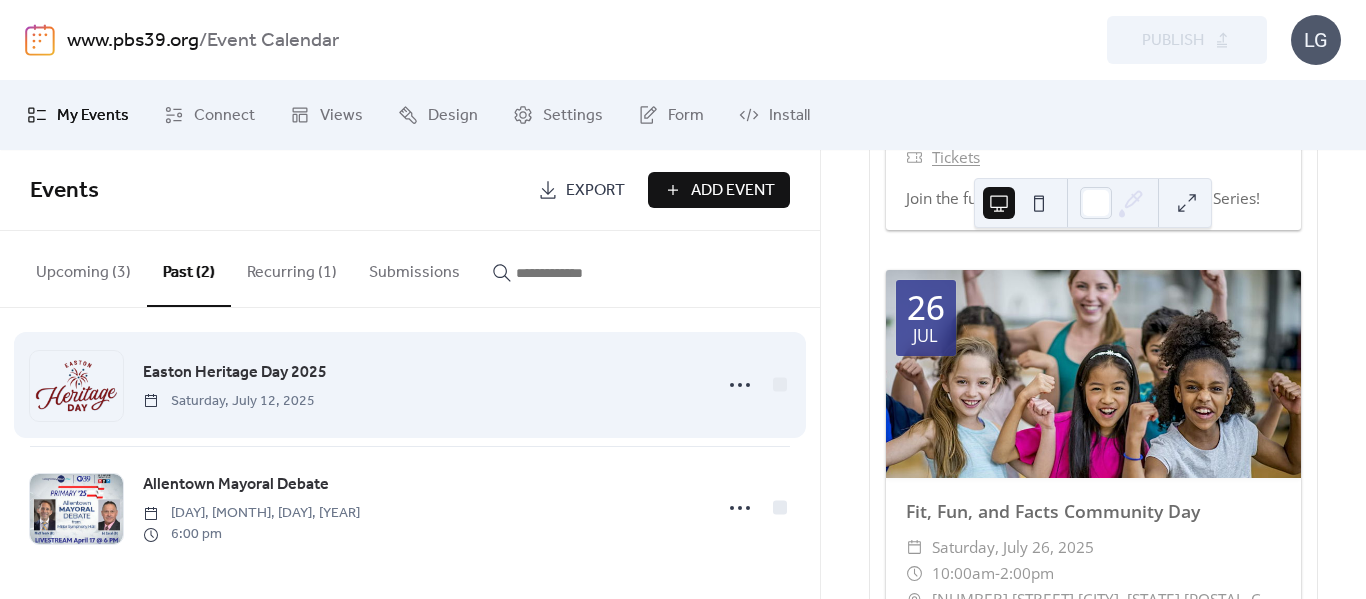scroll, scrollTop: 0, scrollLeft: 0, axis: both 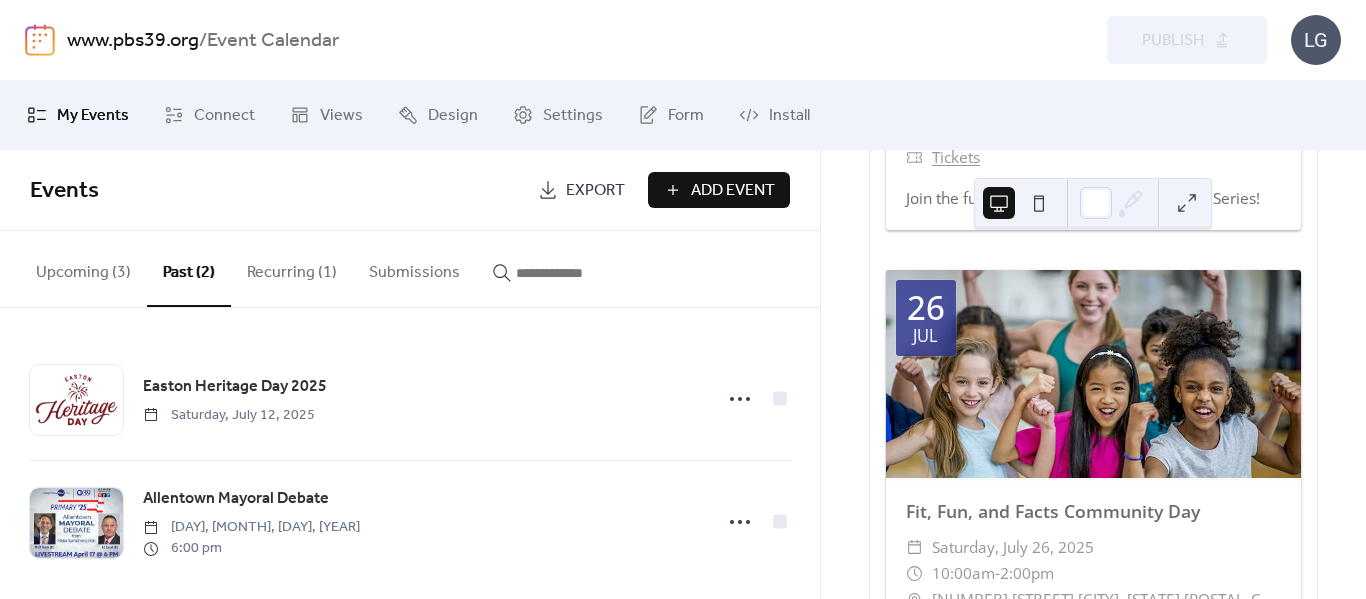 click on "Upcoming (3)" at bounding box center [83, 268] 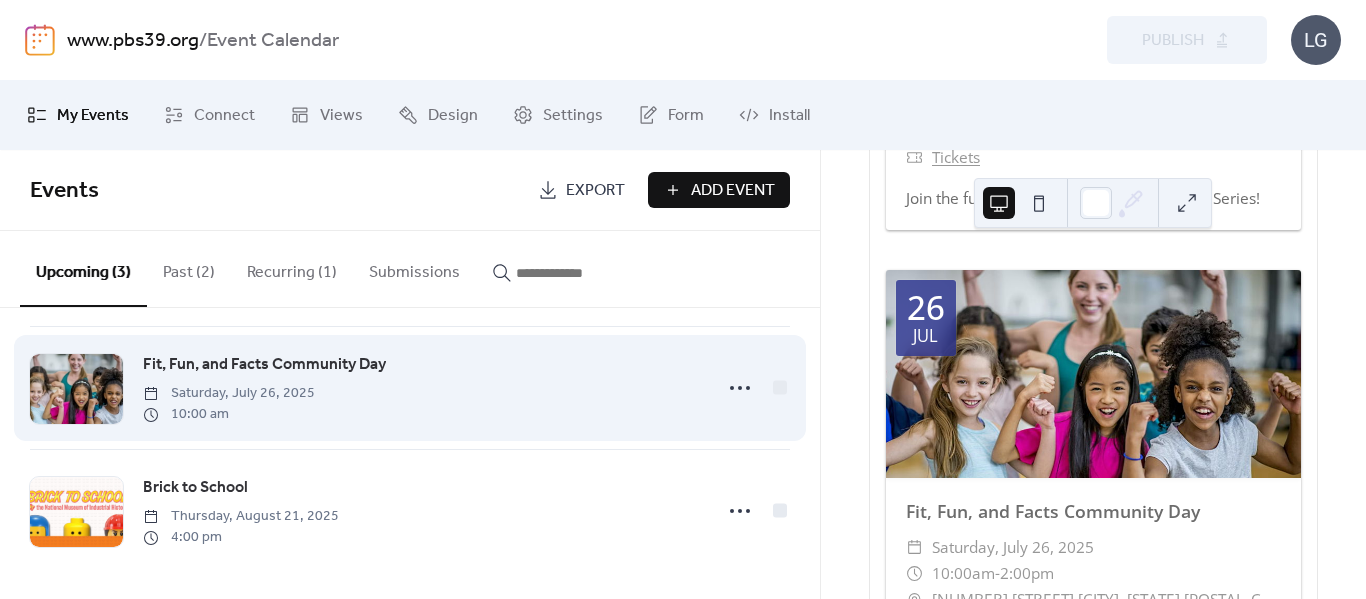 scroll, scrollTop: 140, scrollLeft: 0, axis: vertical 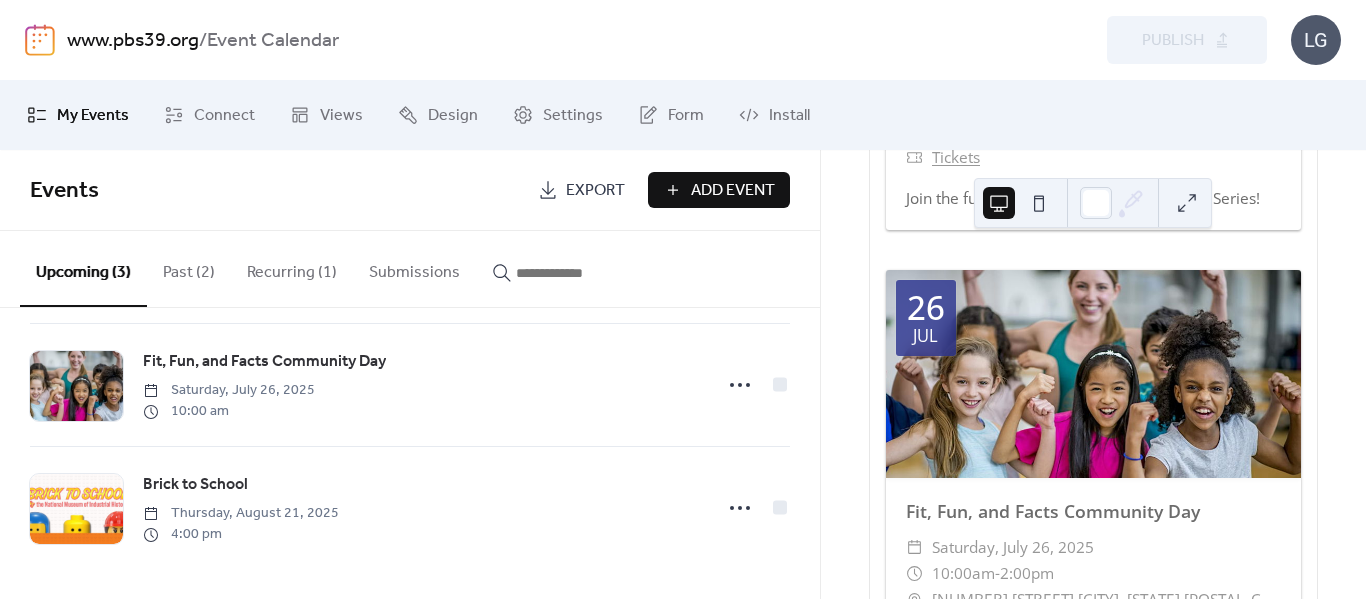 click on "Recurring (1)" at bounding box center [292, 268] 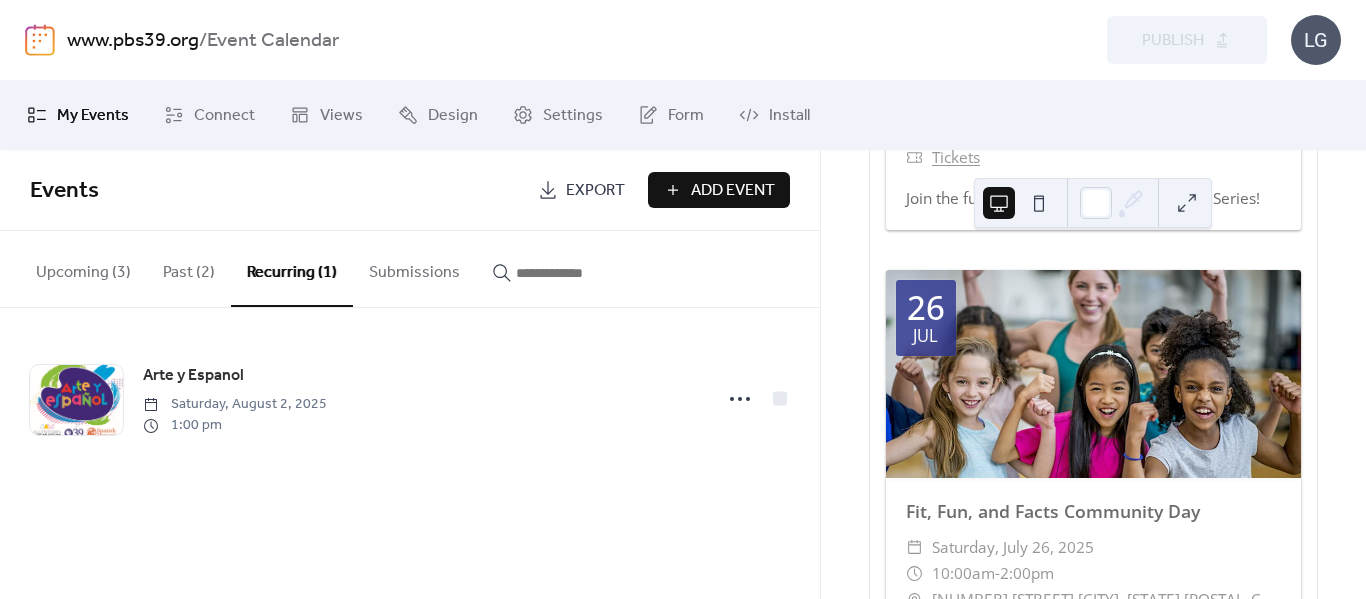 click on "Past (2)" at bounding box center (189, 268) 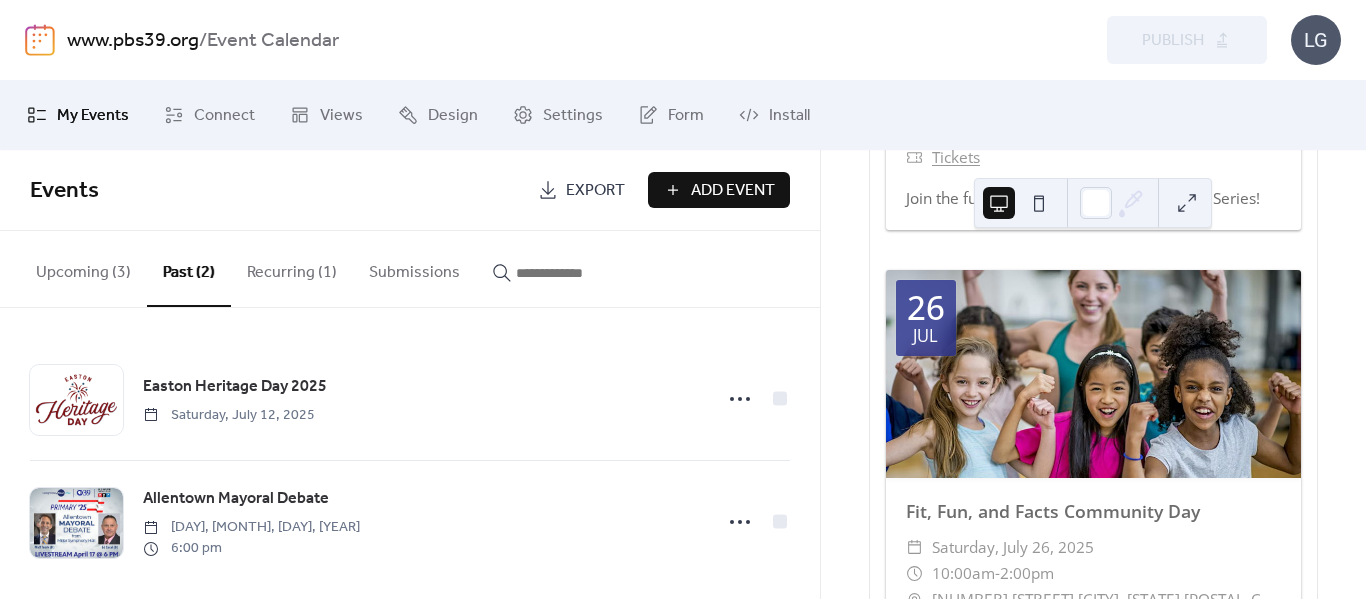 click on "Upcoming (3)" at bounding box center (83, 268) 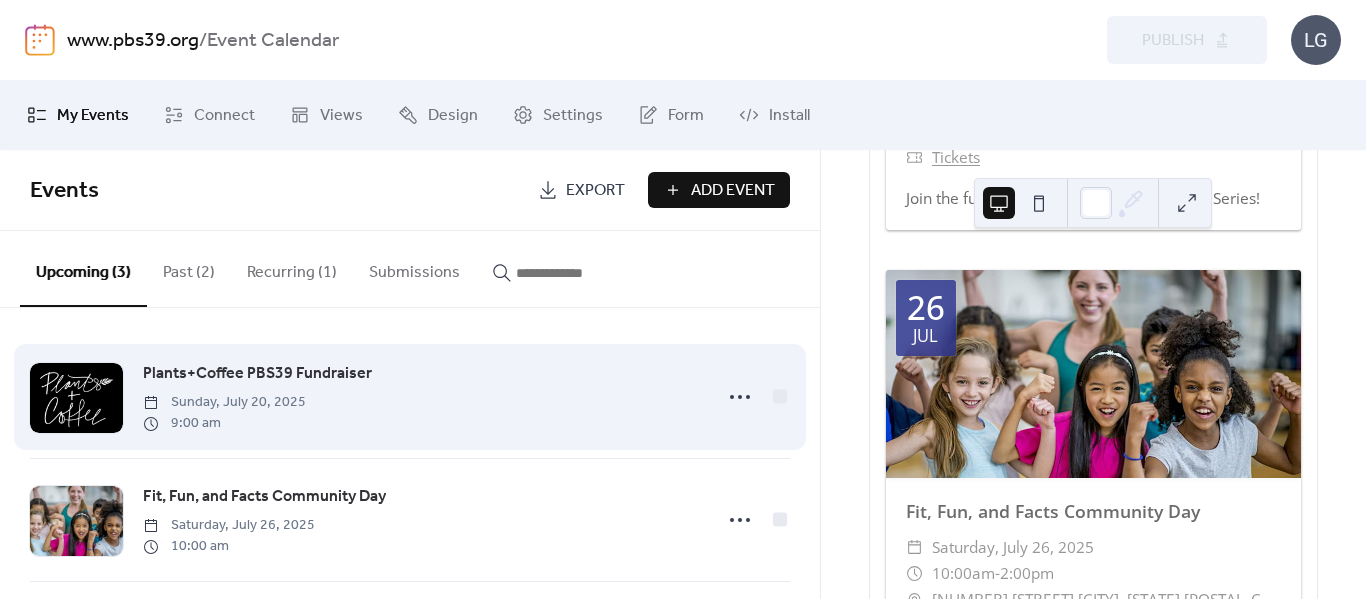 scroll, scrollTop: 0, scrollLeft: 0, axis: both 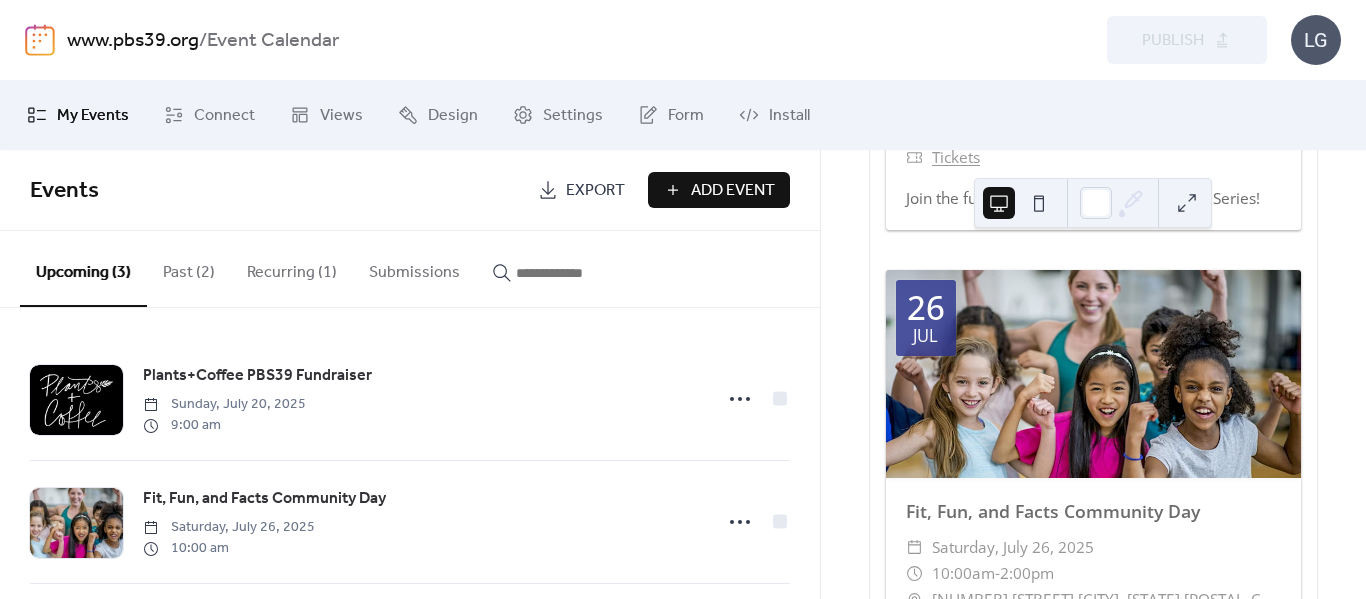 click on "Upcoming Events 16 [MONTH] PBS39 Summer Series [YEAR] ​ [DAY], [MONTH] [DAY], [YEAR] ​ 11:00am - 12:00pm ​ [CENTER_NAME], [STREET], [CITY], [STATE] ​ Tickets Join the fun this summer at PBS39 Summer Series! 17 [MONTH] PBS39 Summer Series [YEAR] ​ [DAY], [MONTH] [DAY], [YEAR] ​ 11:00am - 12:00pm ​ [CENTER_NAME], [STREET], [CITY], [STATE] ​ Tickets Join the fun this summer at PBS39 Summer Series! 20 [MONTH] Plants+Coffee PBS39 Fundraiser ​ [DAY], [MONTH] [DAY], [YEAR] ​ 9:00am - 3:00pm ​ [NUMBER] [STREET], [CITY] [STATE] [POSTAL_CODE] ​ Learn More  Join us at Plants + Coffee for a special day supporting your local PBS station 💛 On [DAY], [MONTH] [DAY], Plants + Coffee will donate 50% of all proceeds to help keep educational, ad-free, and community-driven programming alive and well through PBS39. 22 [MONTH] PBS39 Summer Series [YEAR] ​ [DAY], [MONTH] [DAY], [YEAR] ​ 11:00am - 12:00pm ​ [CENTER_NAME], [STREET], [CITY], [STATE] ​ Tickets 23 [MONTH] ​ ​ 11:00am" at bounding box center [1093, 21908] 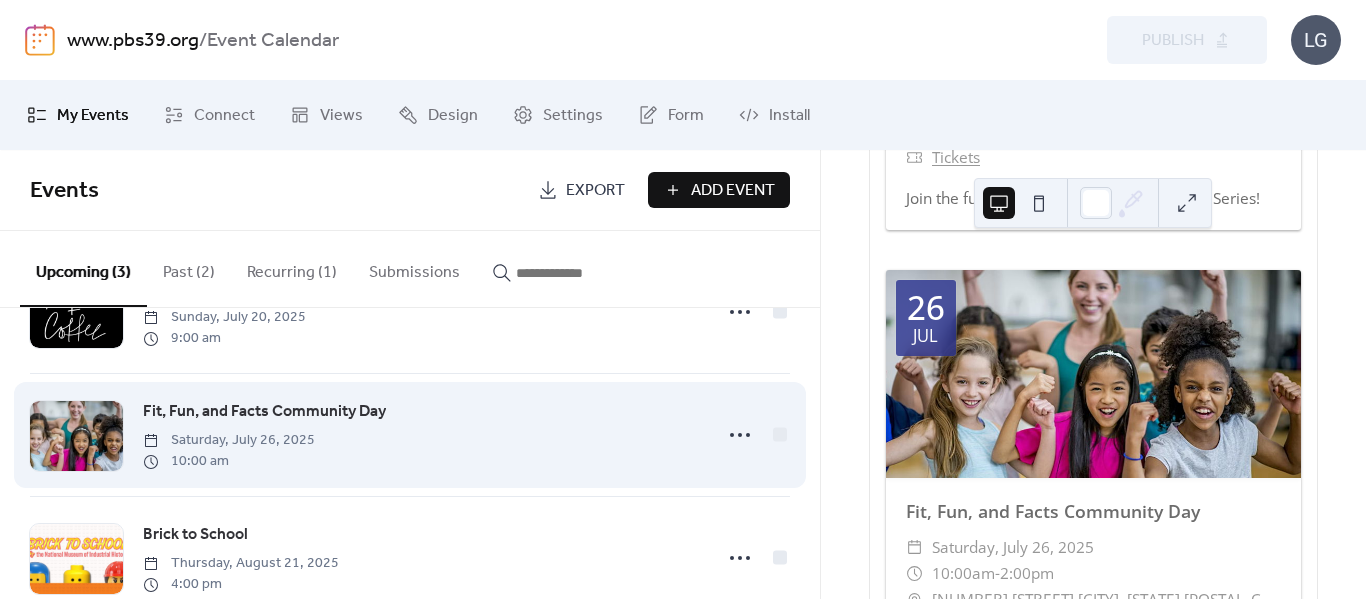 scroll, scrollTop: 140, scrollLeft: 0, axis: vertical 